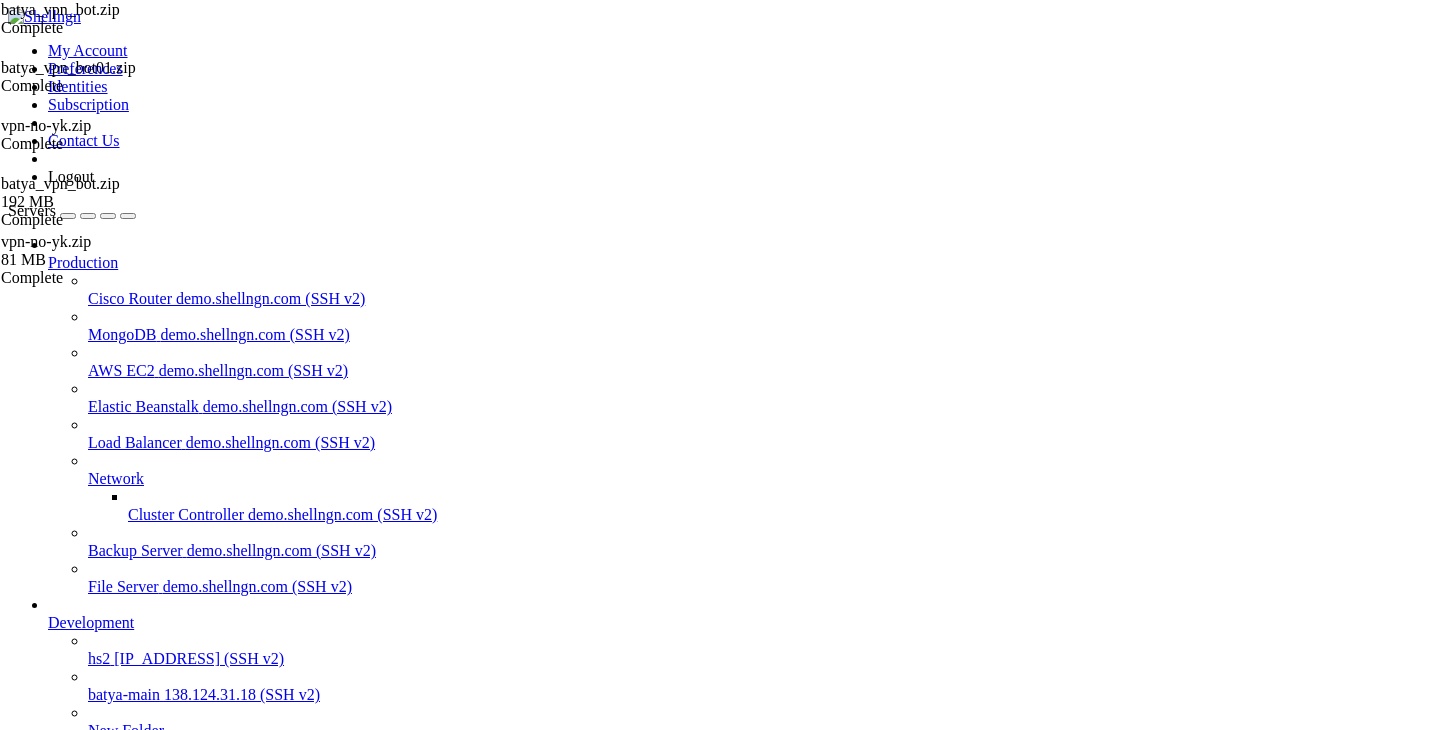 scroll, scrollTop: 0, scrollLeft: 0, axis: both 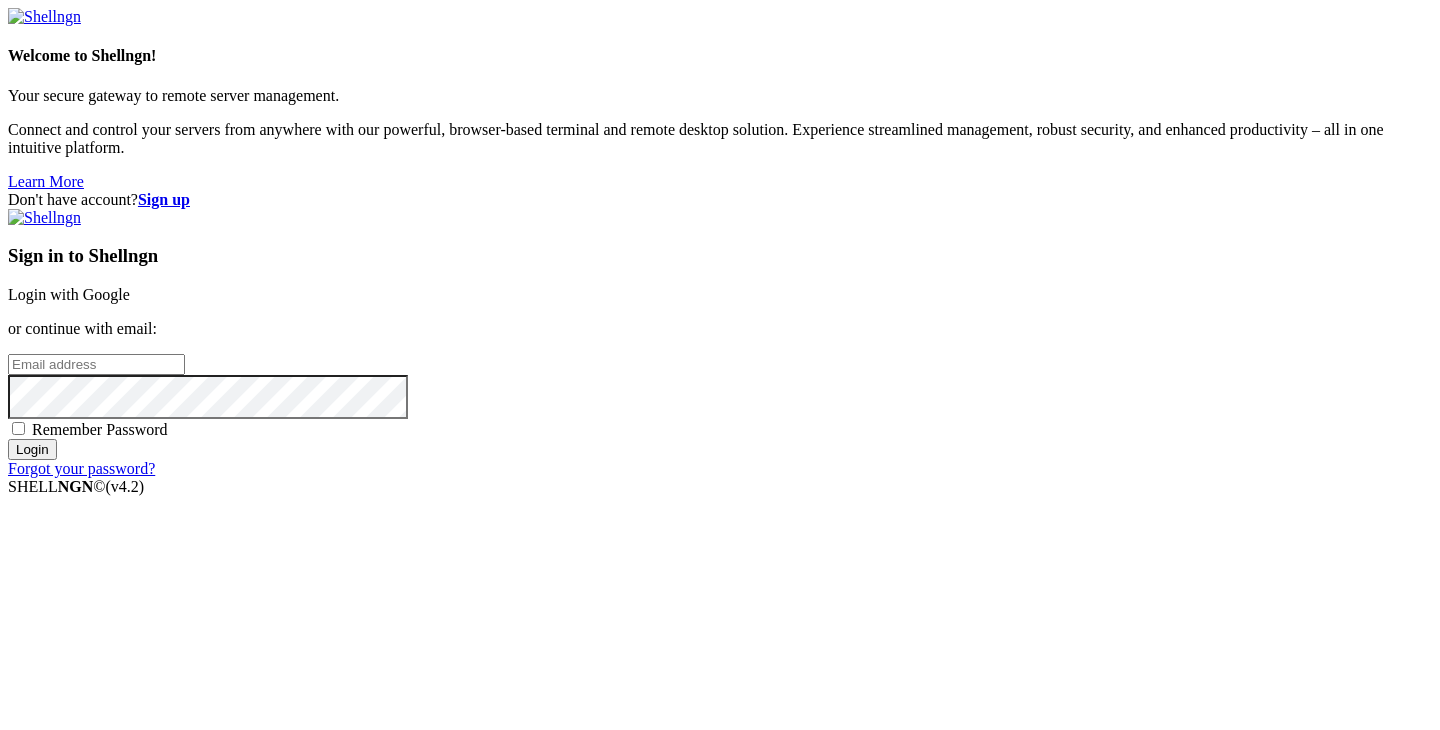 click on "Login with Google" at bounding box center [69, 294] 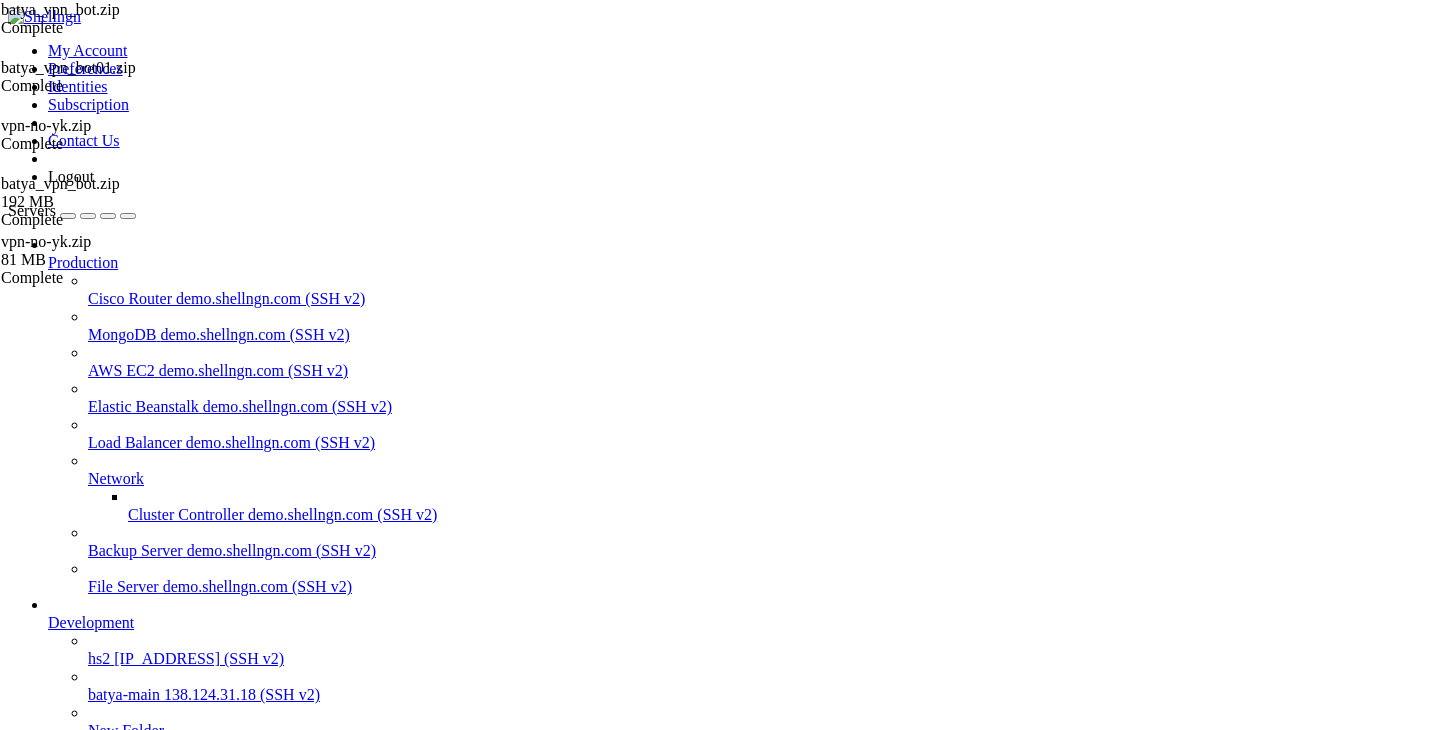 scroll, scrollTop: 0, scrollLeft: 0, axis: both 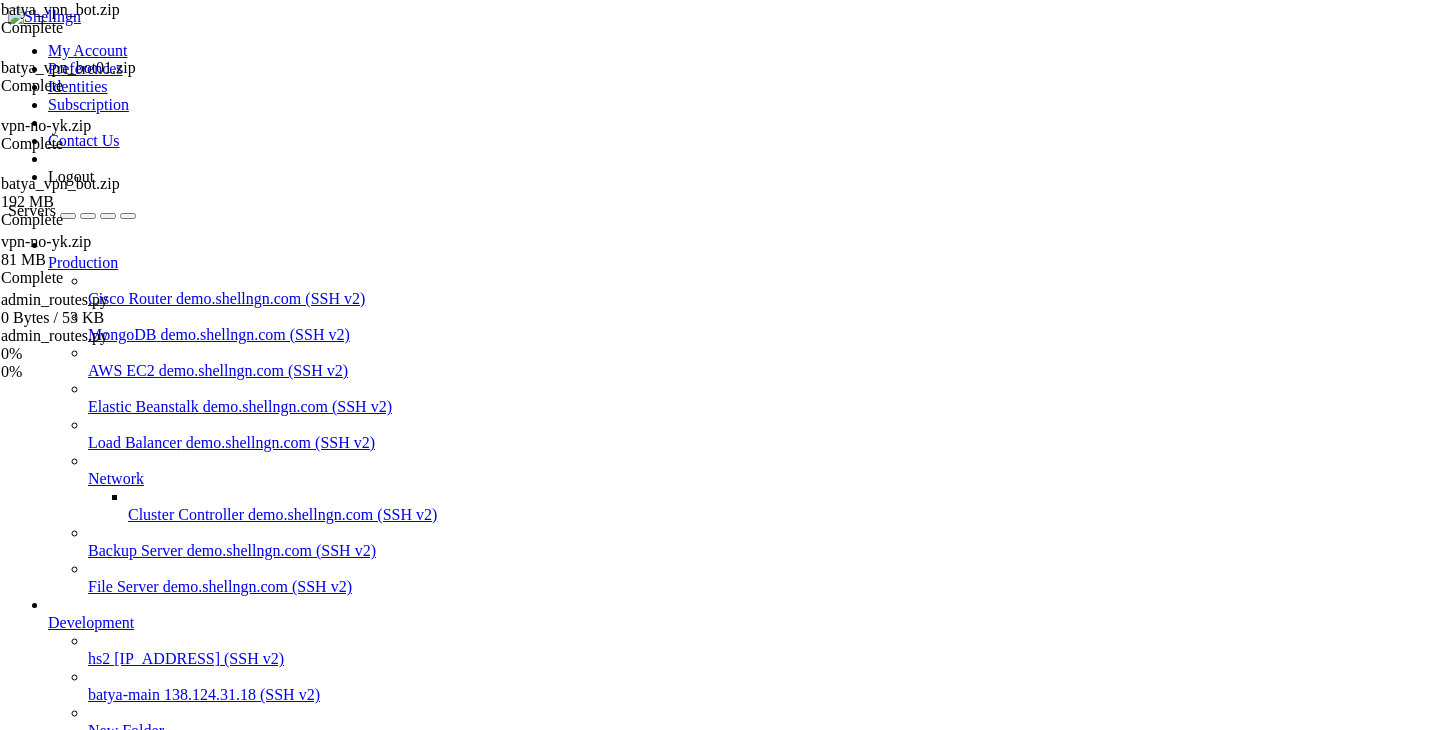 click on "batya-main

batya-main
" at bounding box center (720, 826) 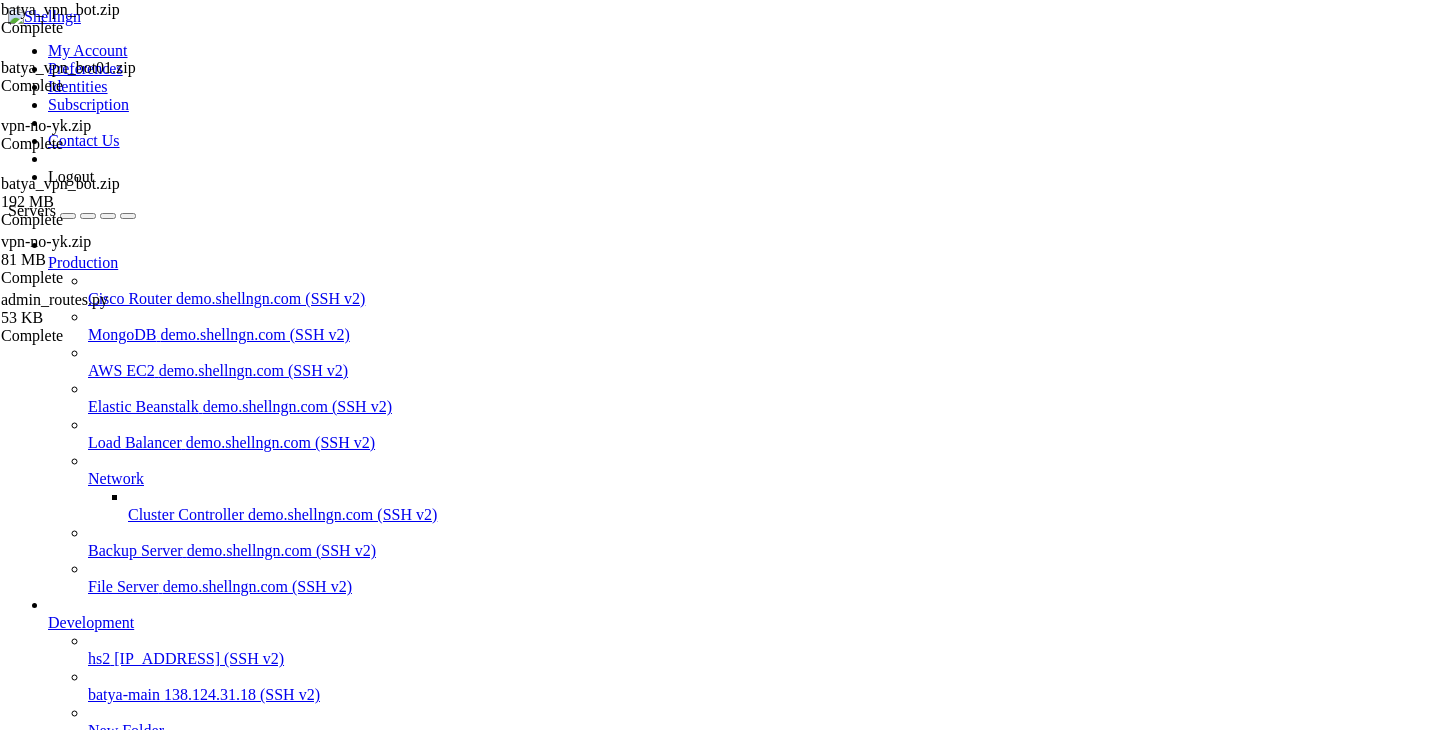 scroll, scrollTop: 0, scrollLeft: 0, axis: both 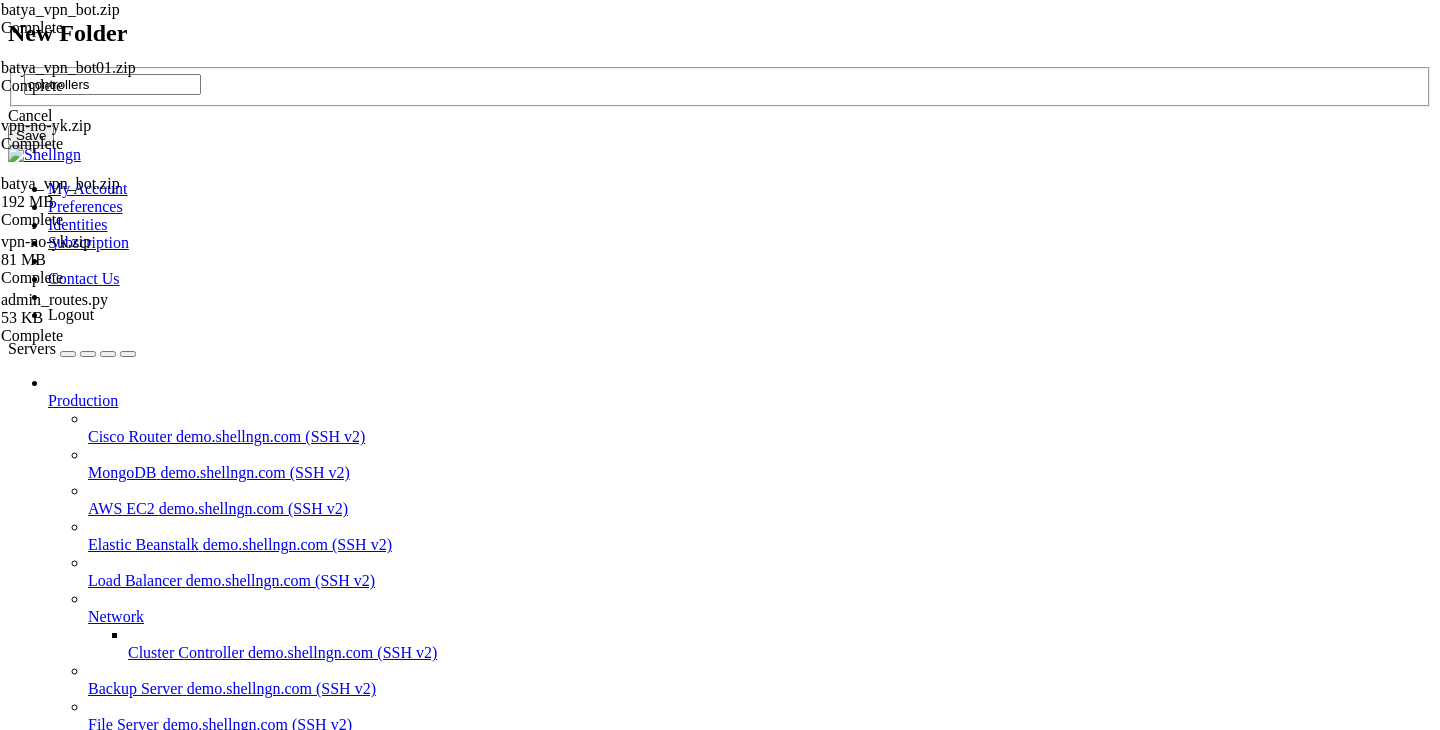 type on "controllers" 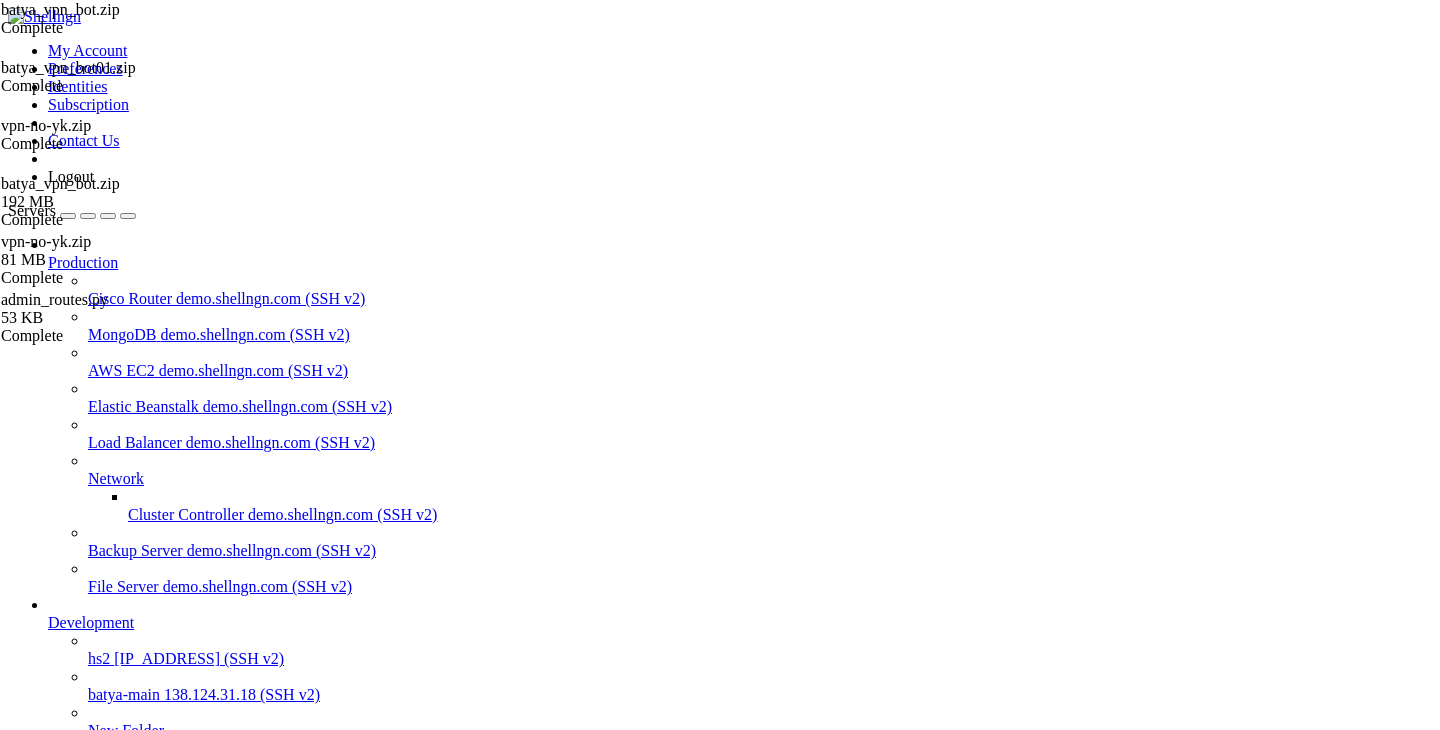 click on "  controllers" at bounding box center (48, 1411) 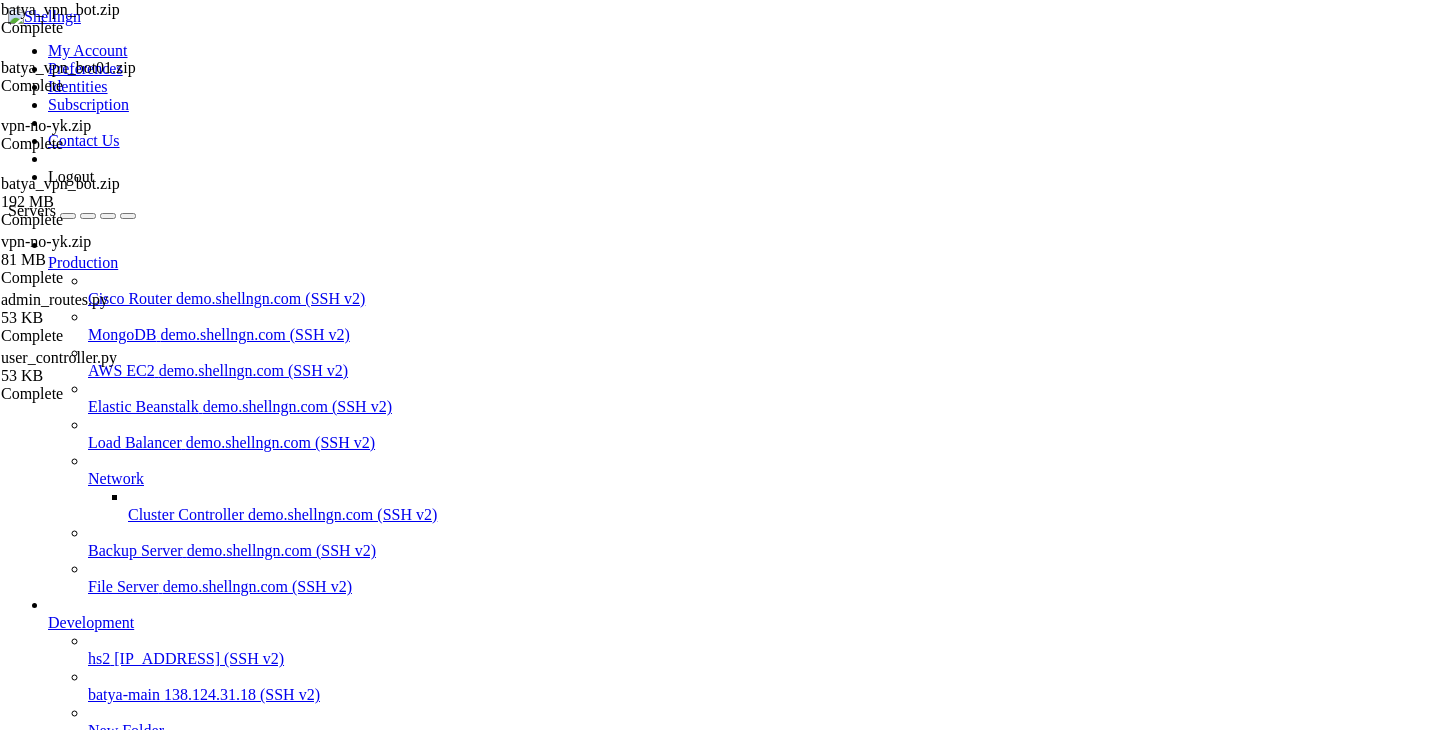click on "batya-main" at bounding box center [84, 798] 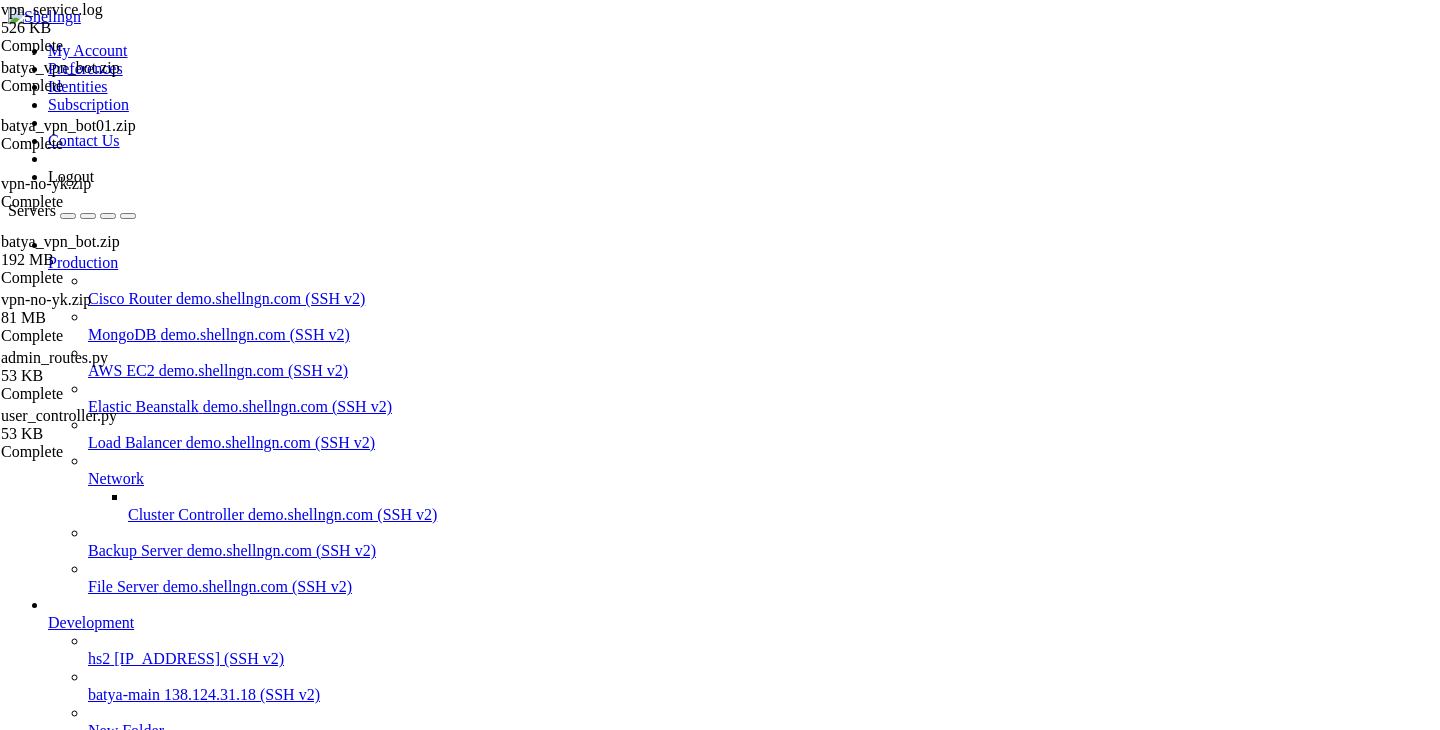 scroll, scrollTop: 8567, scrollLeft: 0, axis: vertical 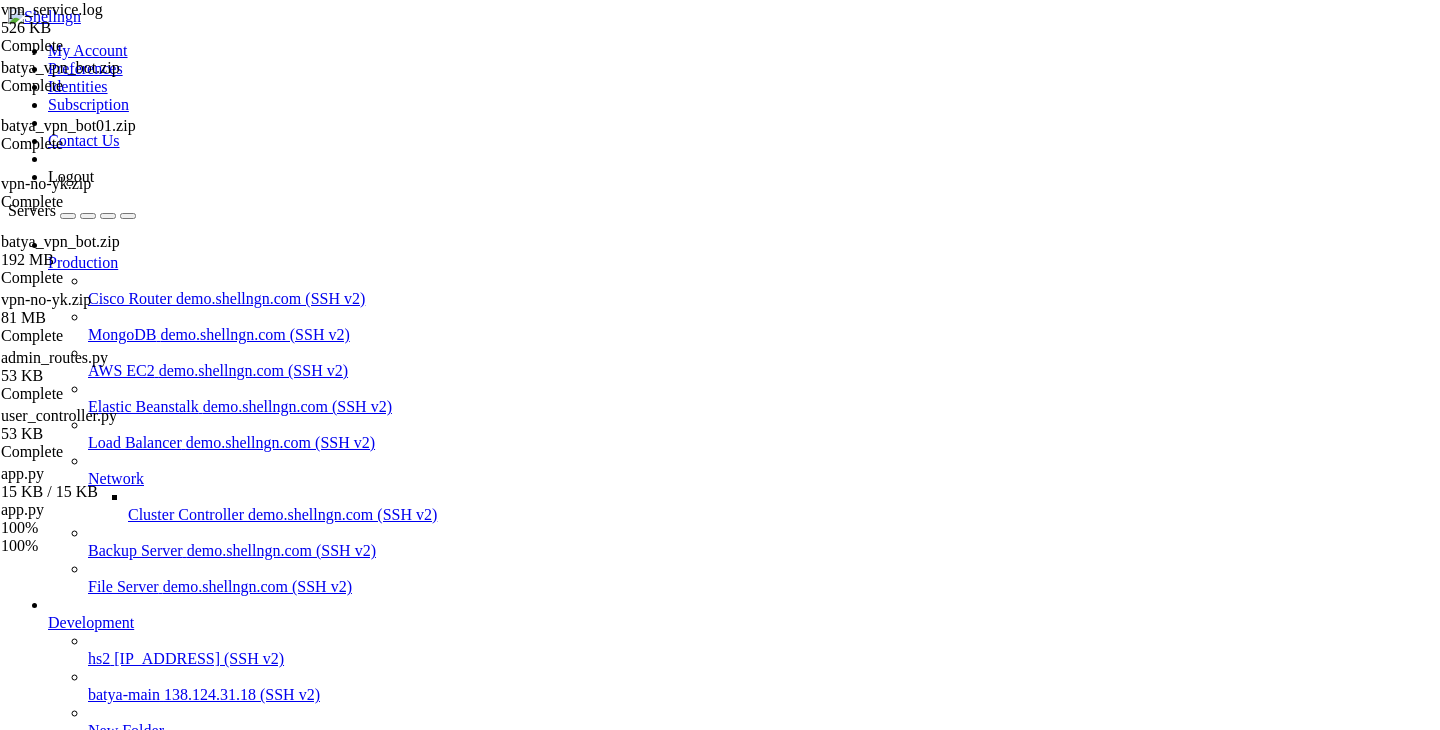 click on "batya-main" at bounding box center (84, 798) 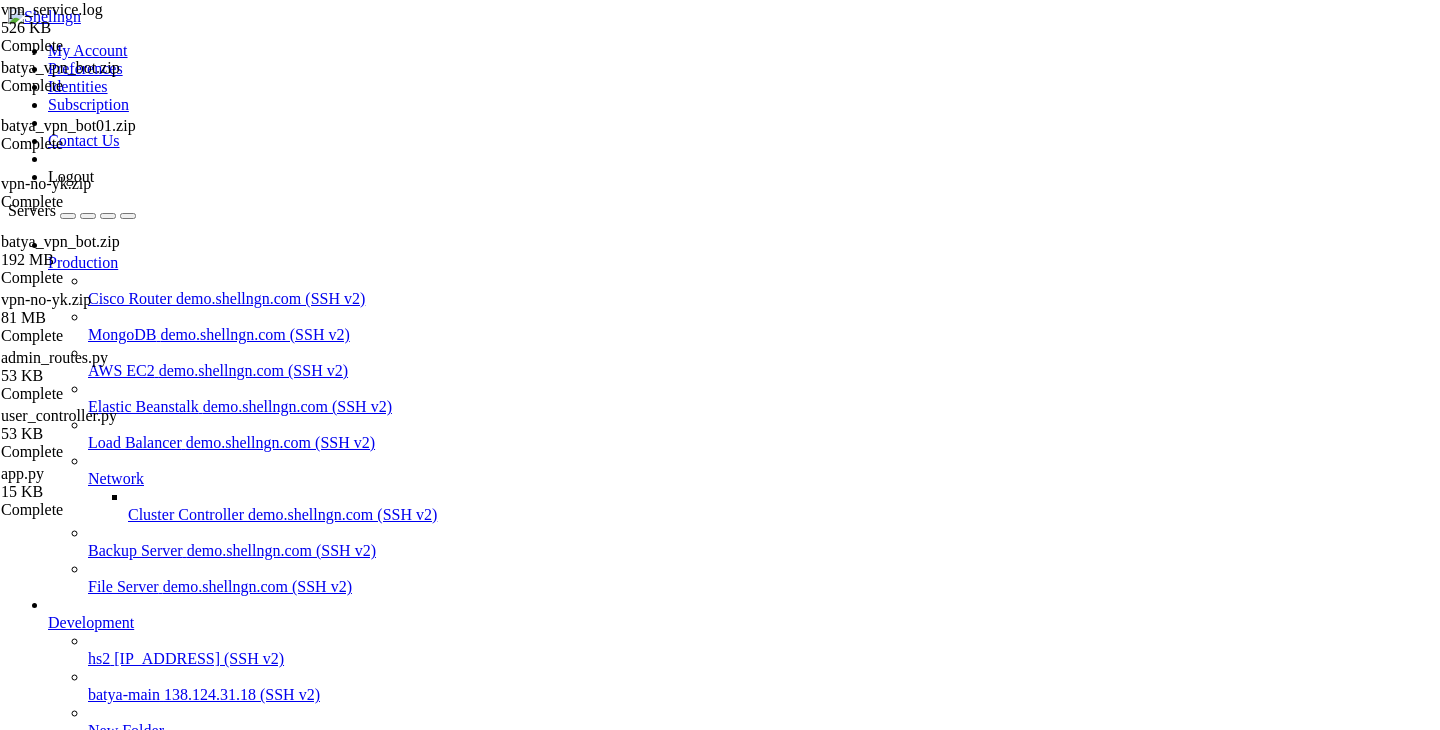 scroll, scrollTop: 0, scrollLeft: 0, axis: both 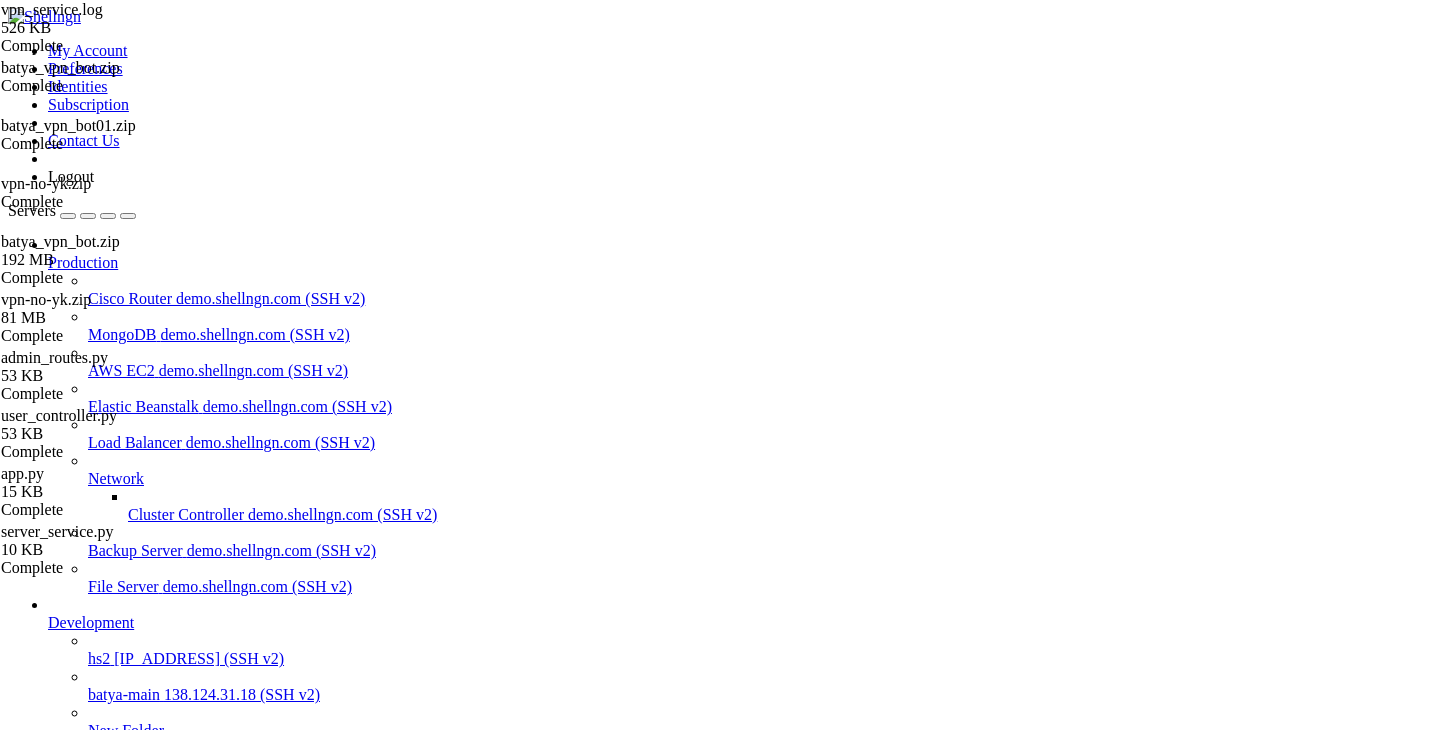click at bounding box center [48, 798] 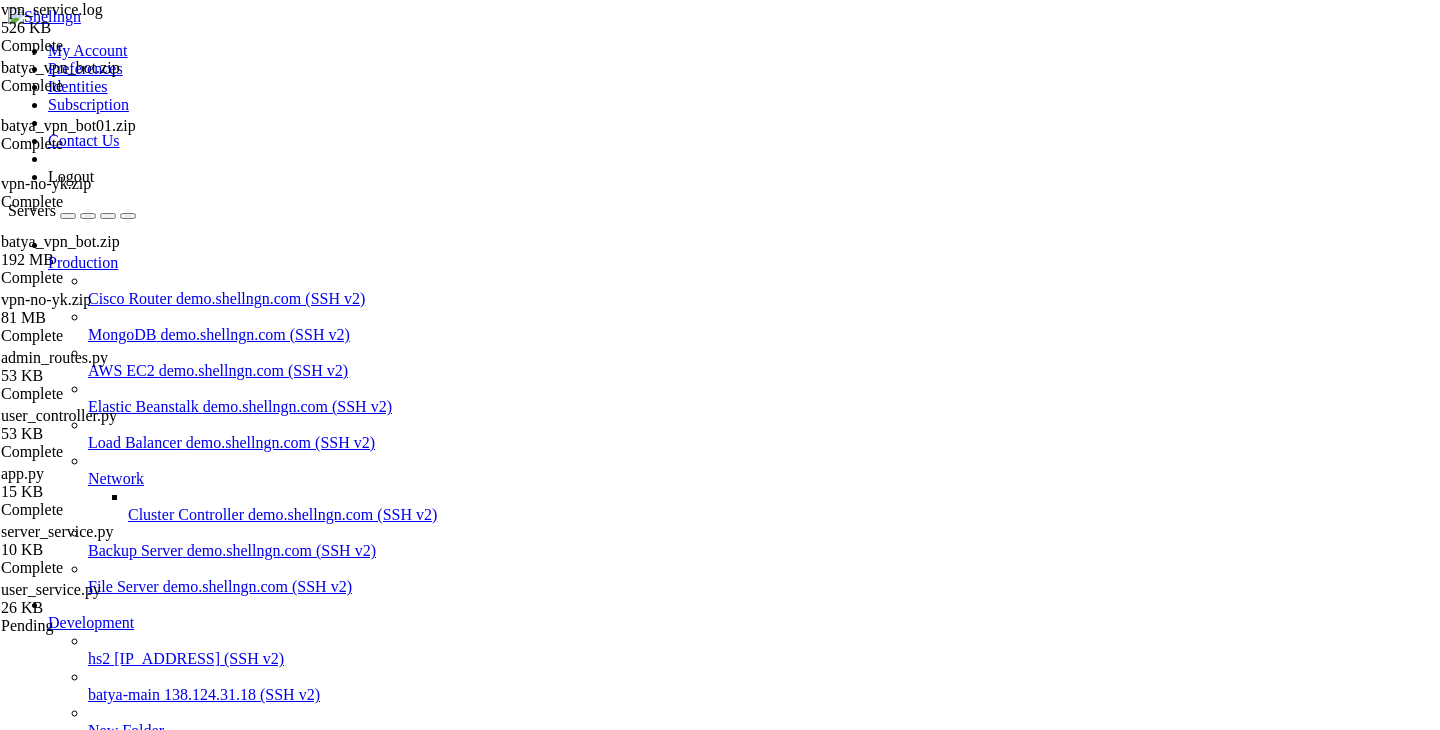 click on "Reconnect" at bounding box center [48, 1904] 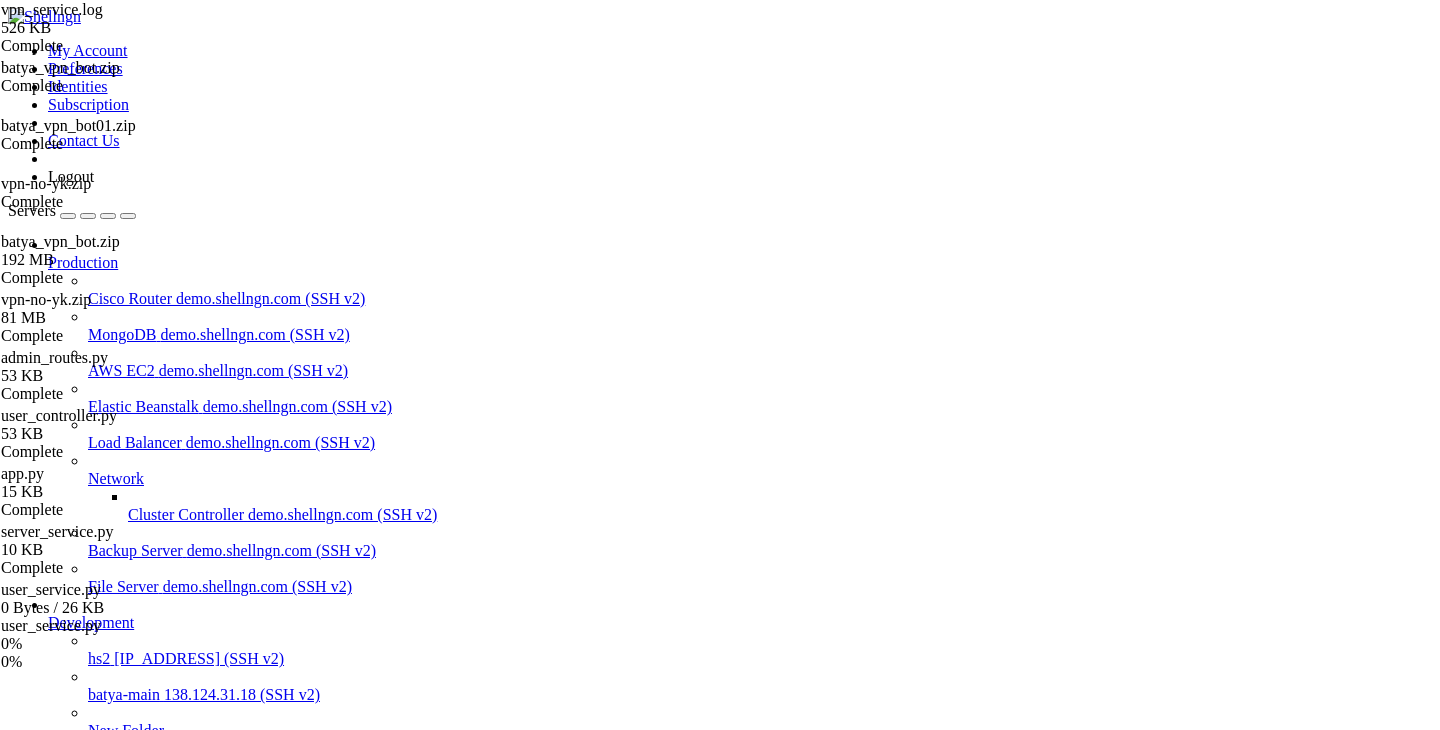 scroll, scrollTop: 27, scrollLeft: 0, axis: vertical 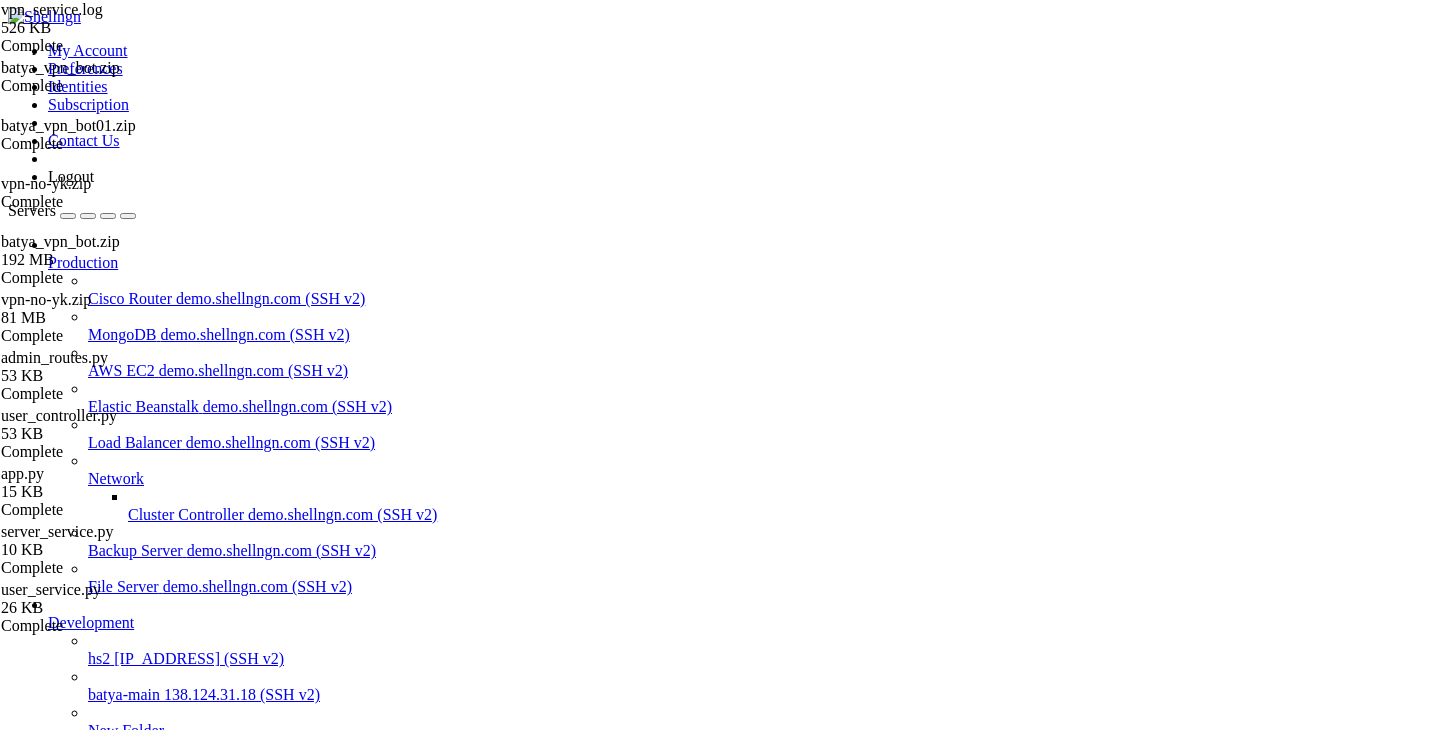 click on "batya-main
" at bounding box center (740, 808) 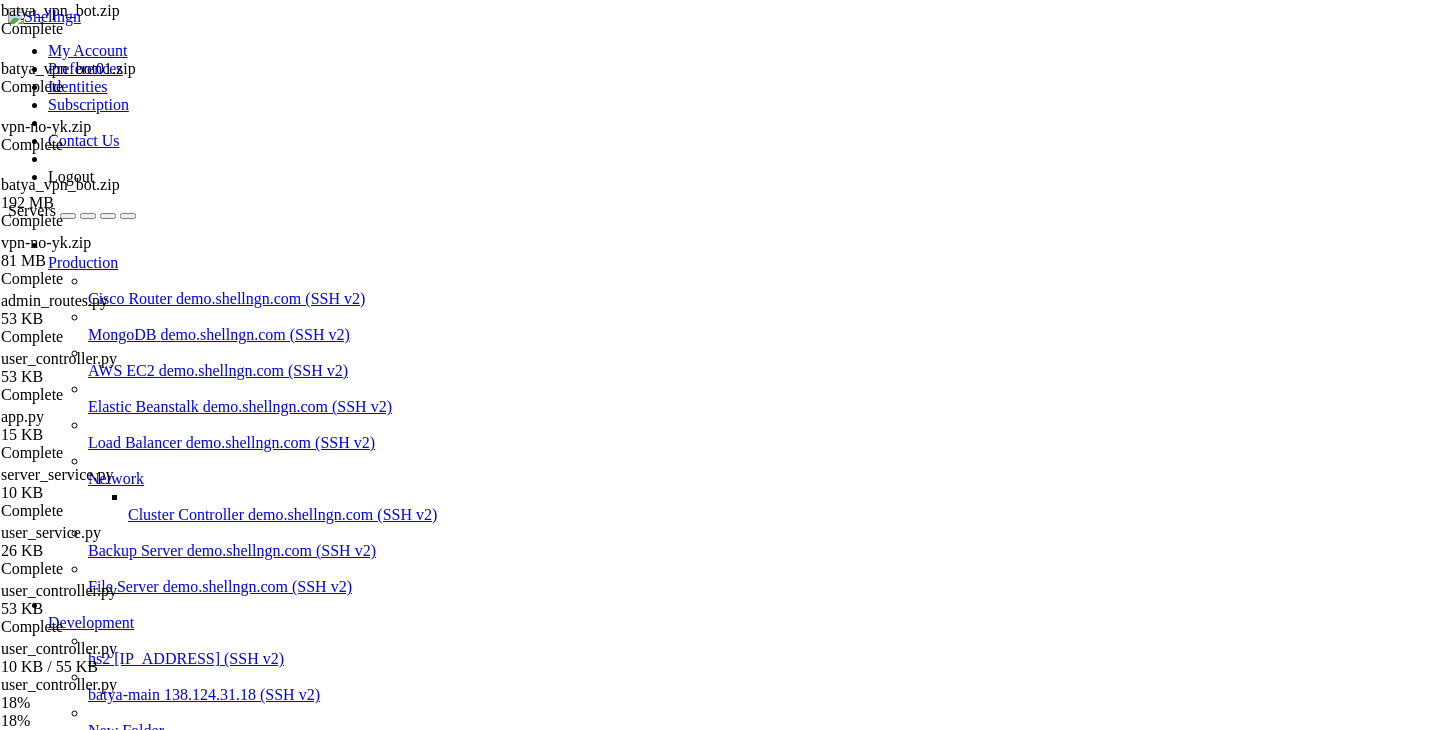 scroll, scrollTop: 143, scrollLeft: 0, axis: vertical 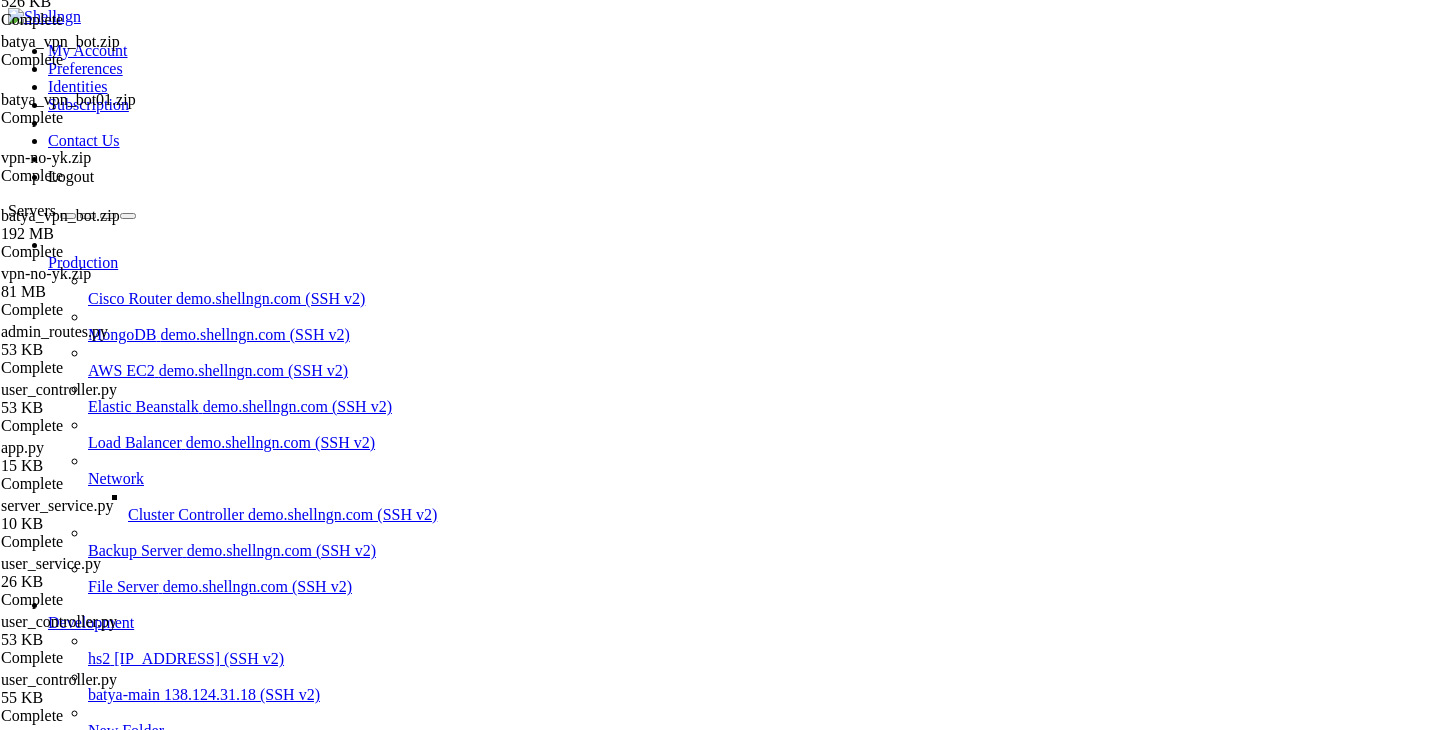 click on "batya-main" at bounding box center (84, 798) 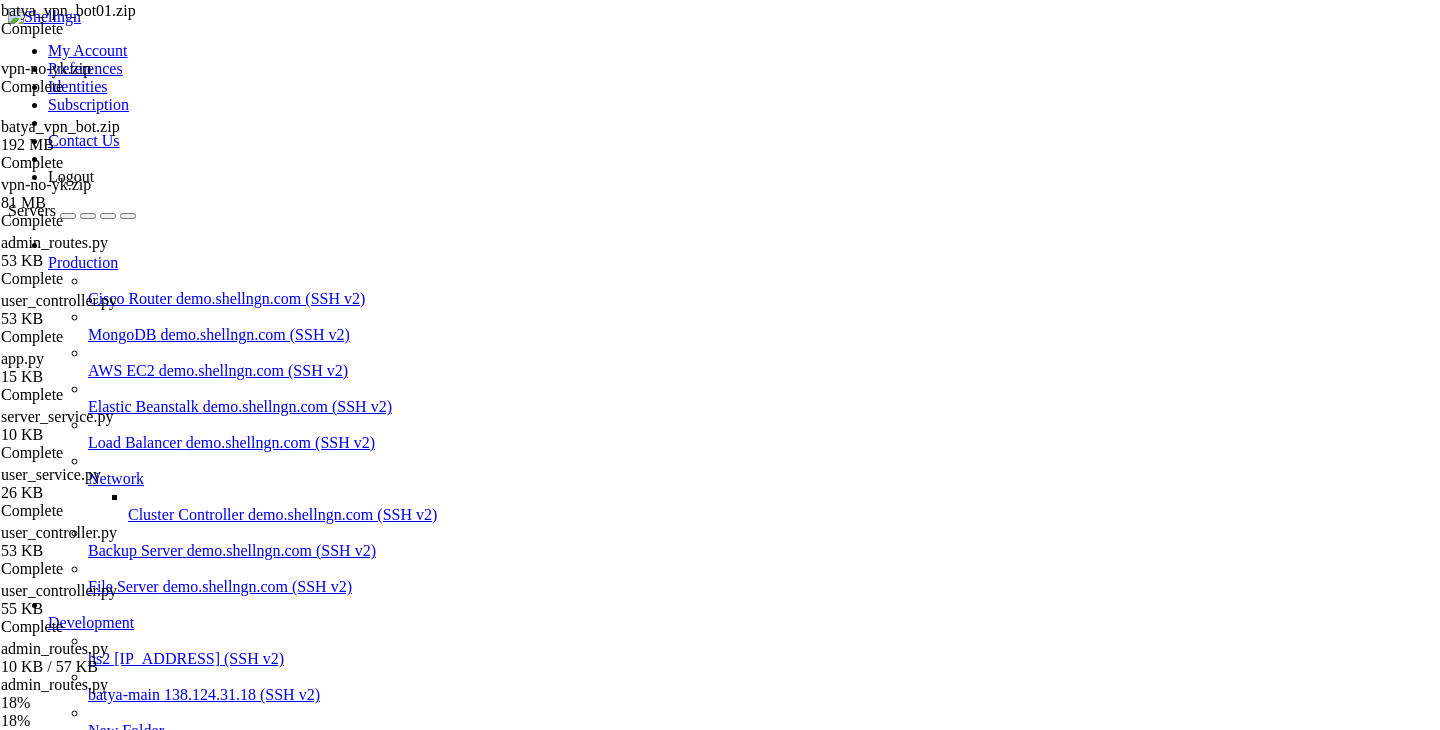 scroll, scrollTop: 201, scrollLeft: 0, axis: vertical 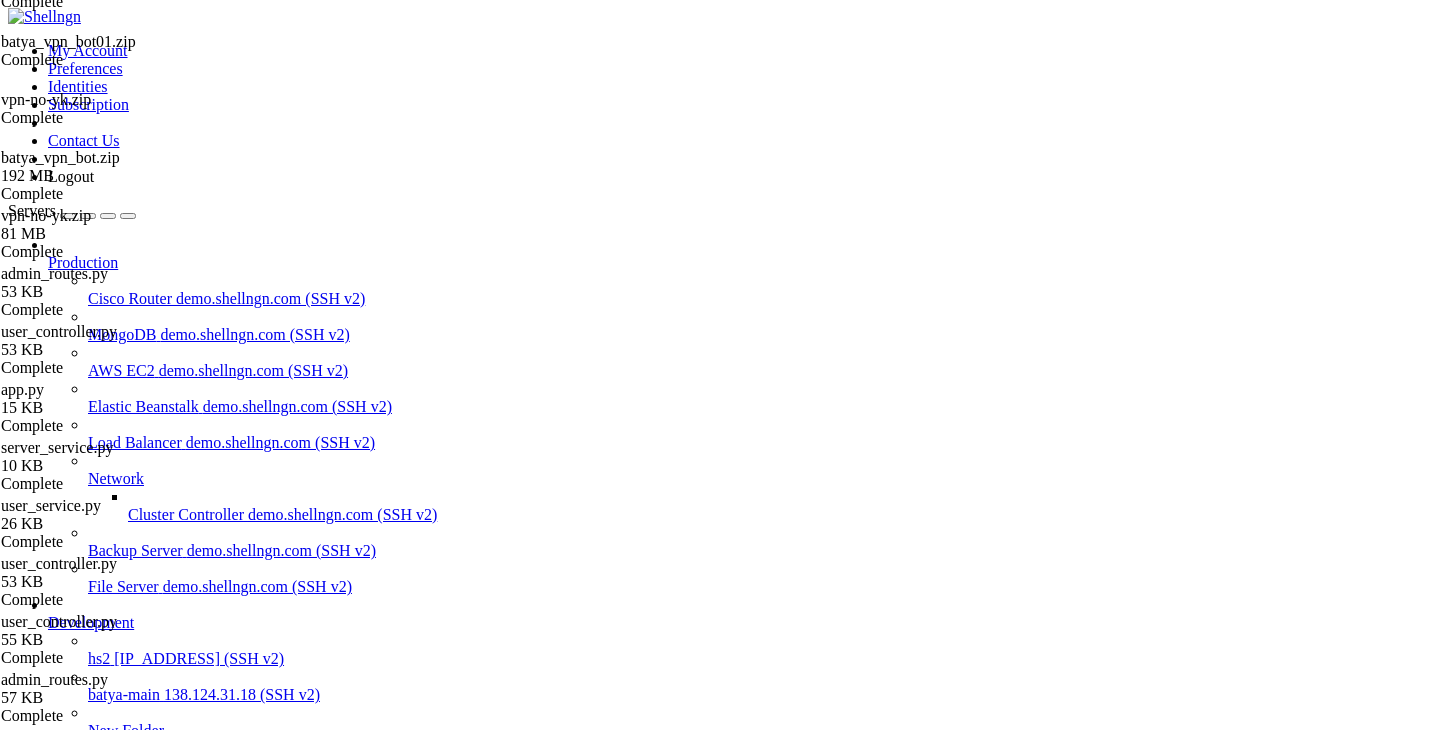 click on "  api" at bounding box center [23, 1384] 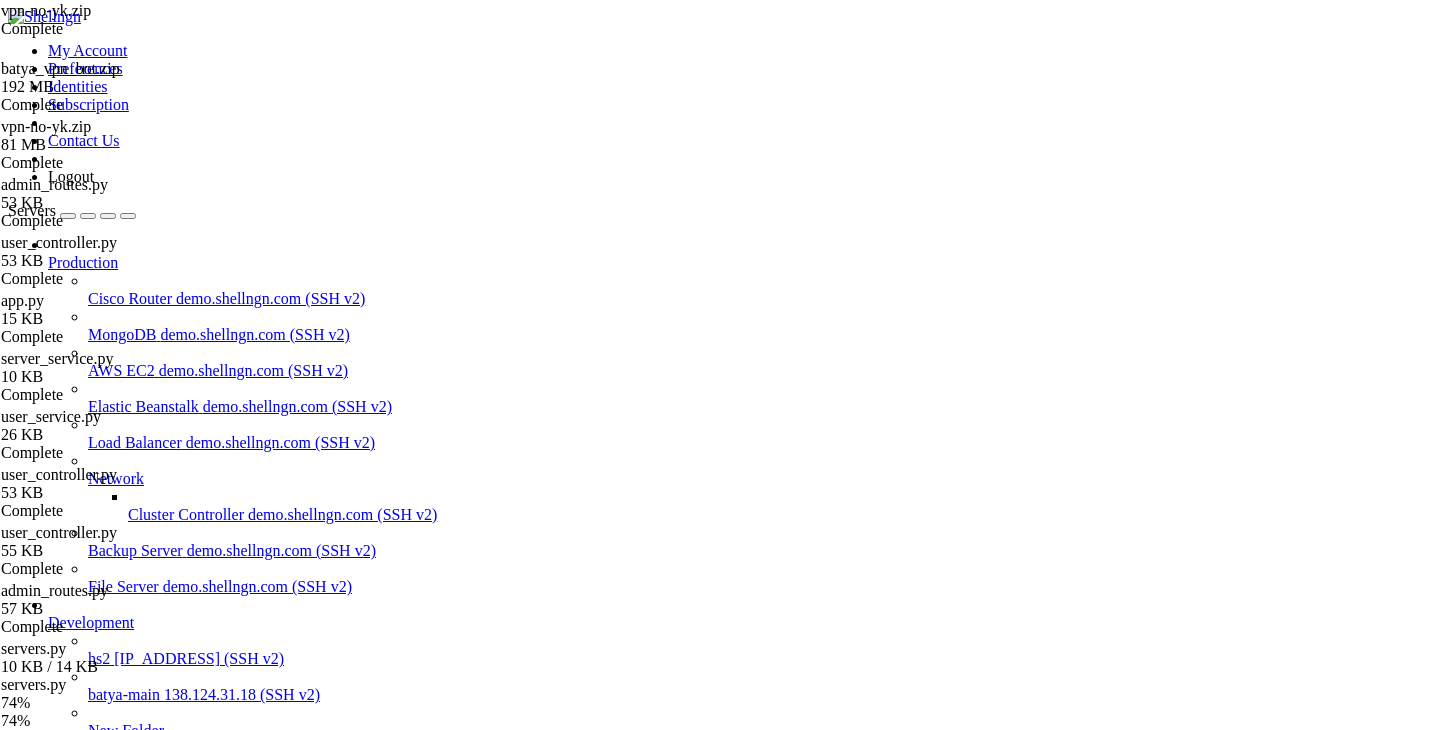 scroll, scrollTop: 259, scrollLeft: 0, axis: vertical 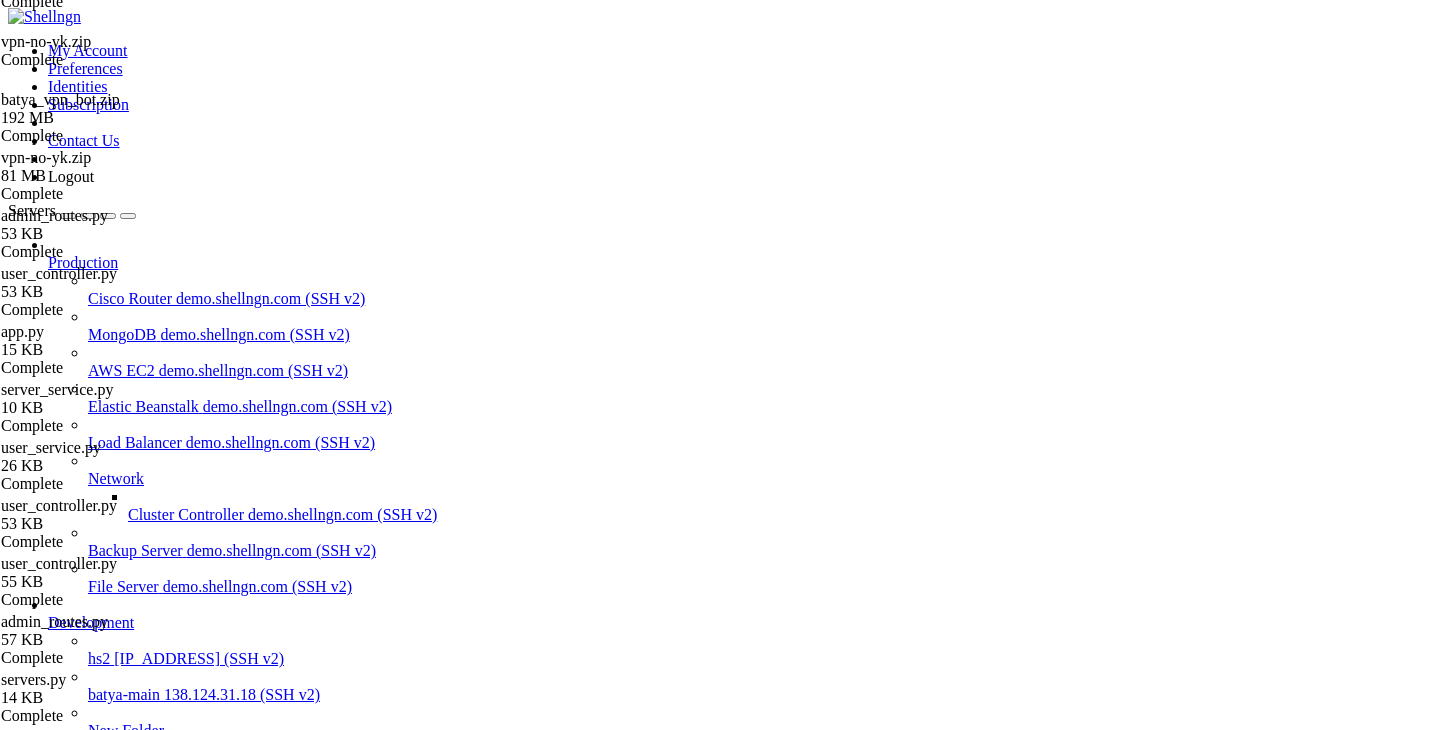 click on "  .." at bounding box center [267, 1275] 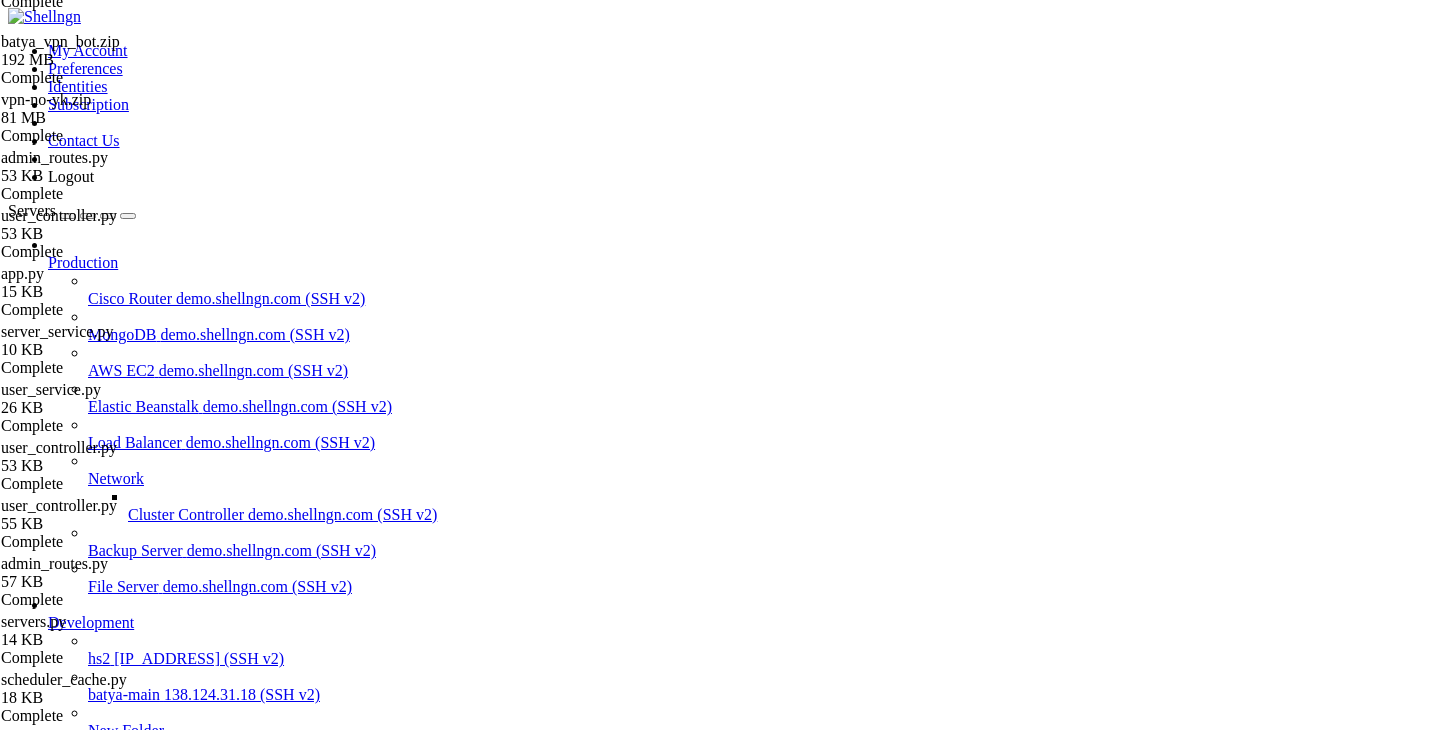 scroll, scrollTop: 317, scrollLeft: 0, axis: vertical 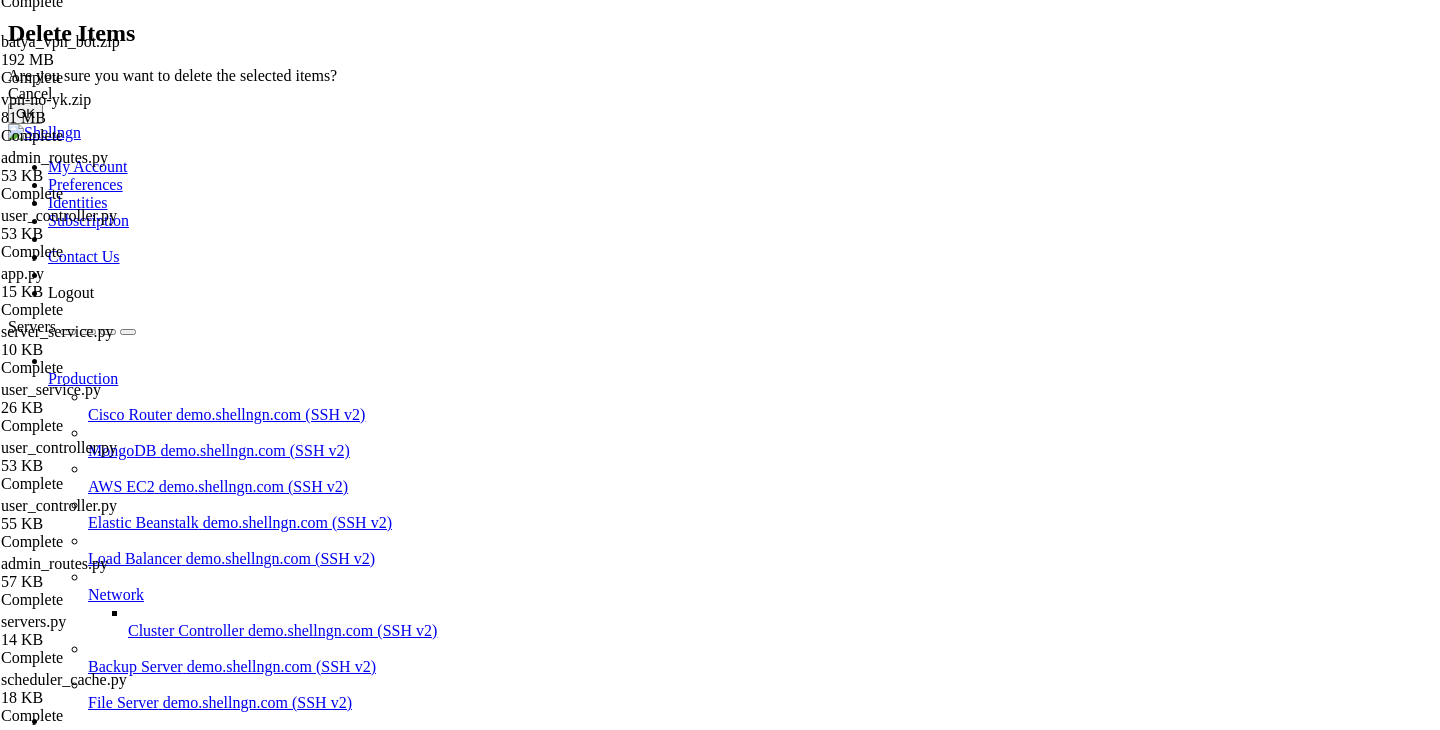 click on "OK" at bounding box center (25, 113) 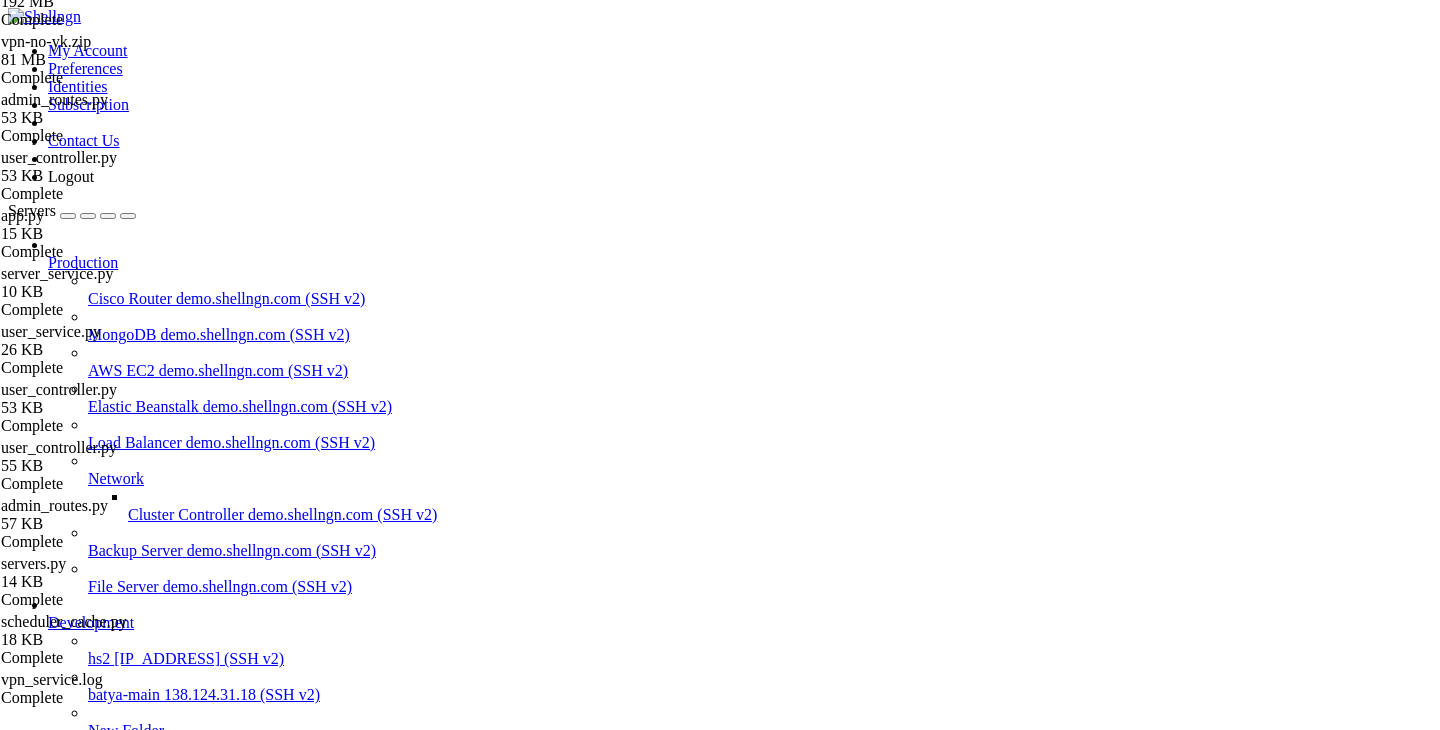 scroll, scrollTop: 0, scrollLeft: 0, axis: both 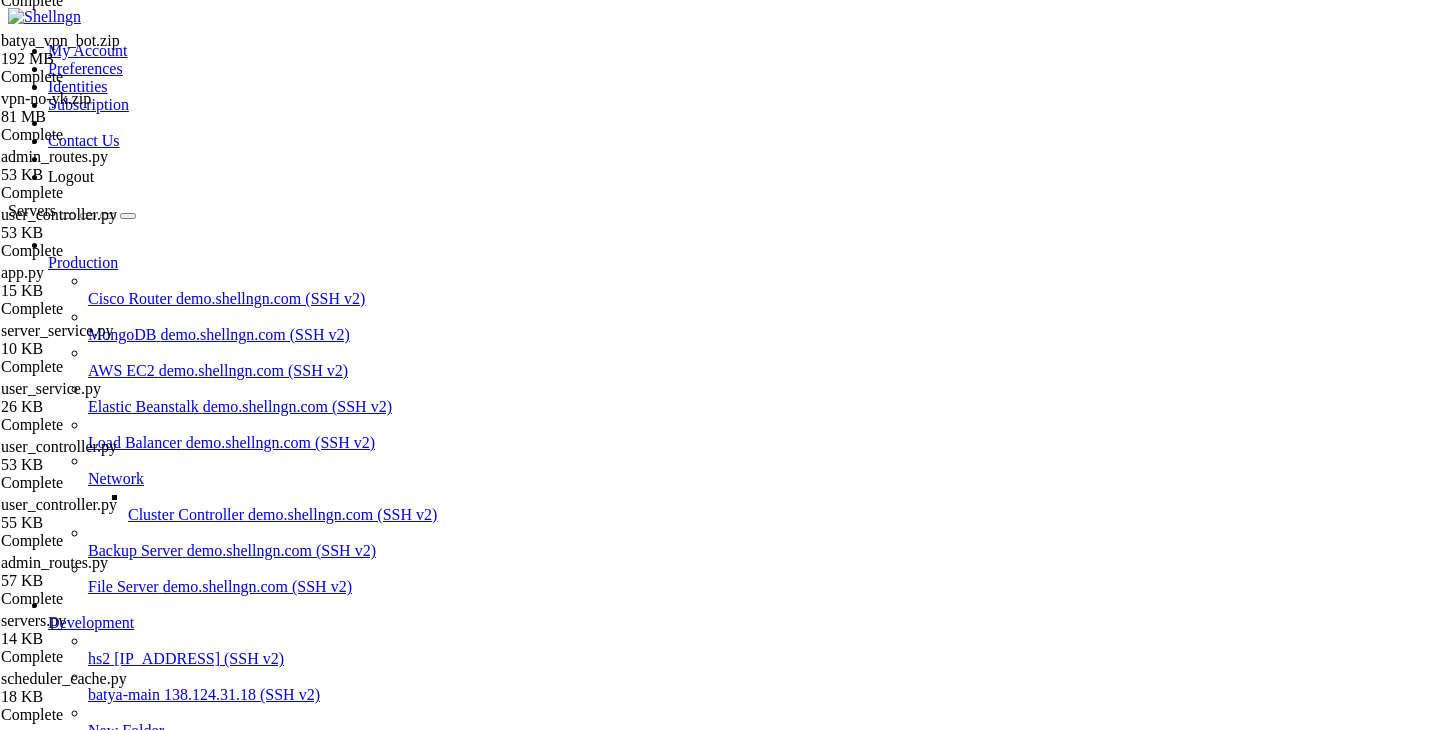 drag, startPoint x: 842, startPoint y: 679, endPoint x: 566, endPoint y: 178, distance: 571.9939 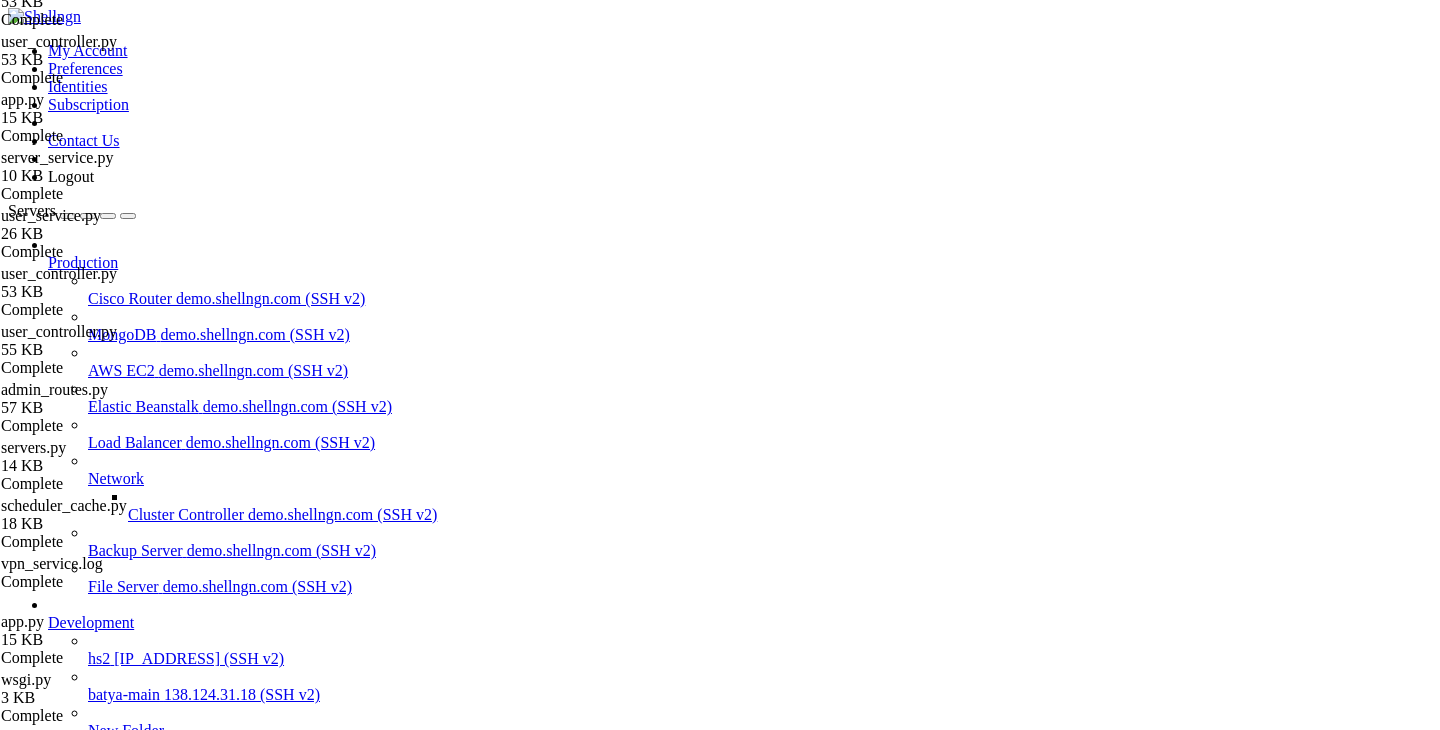 click on "batya-main
" at bounding box center [740, 808] 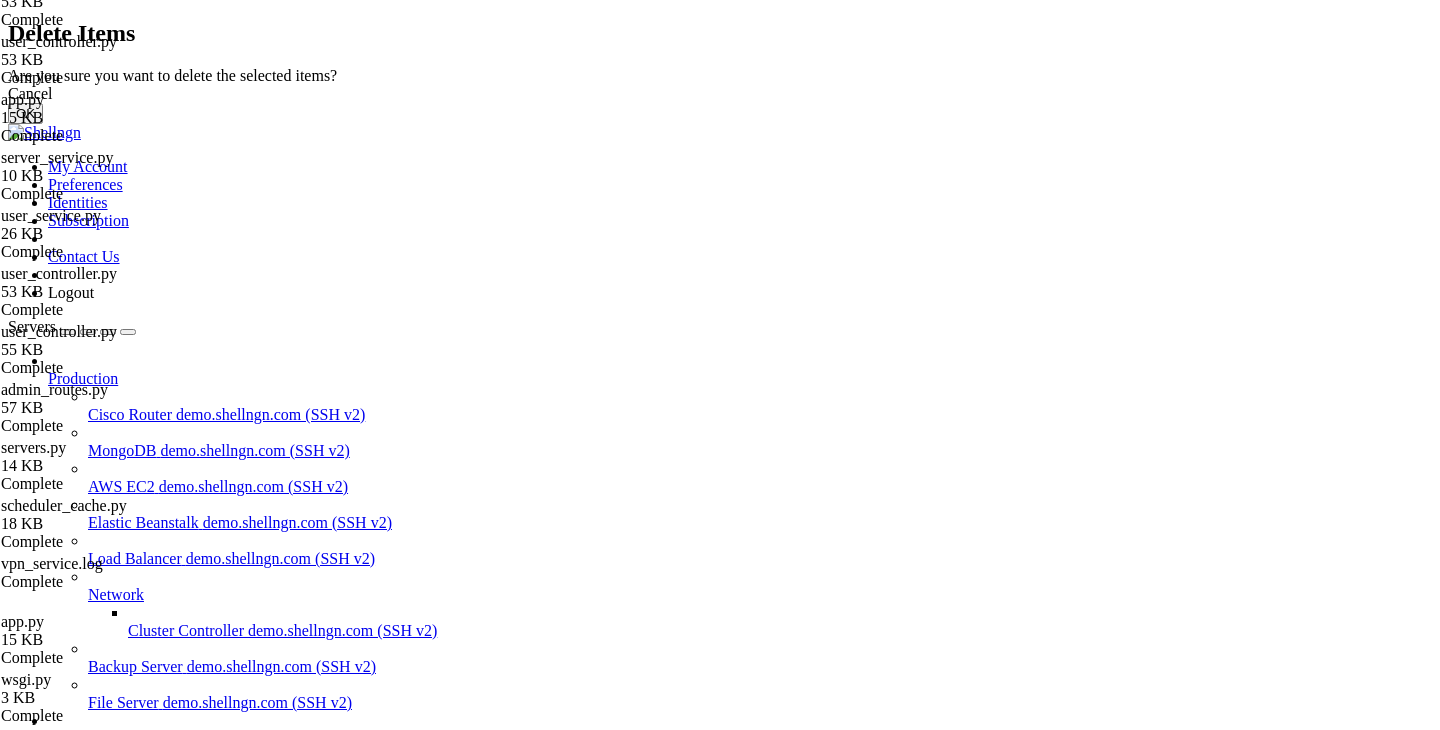 click on "OK" at bounding box center [25, 113] 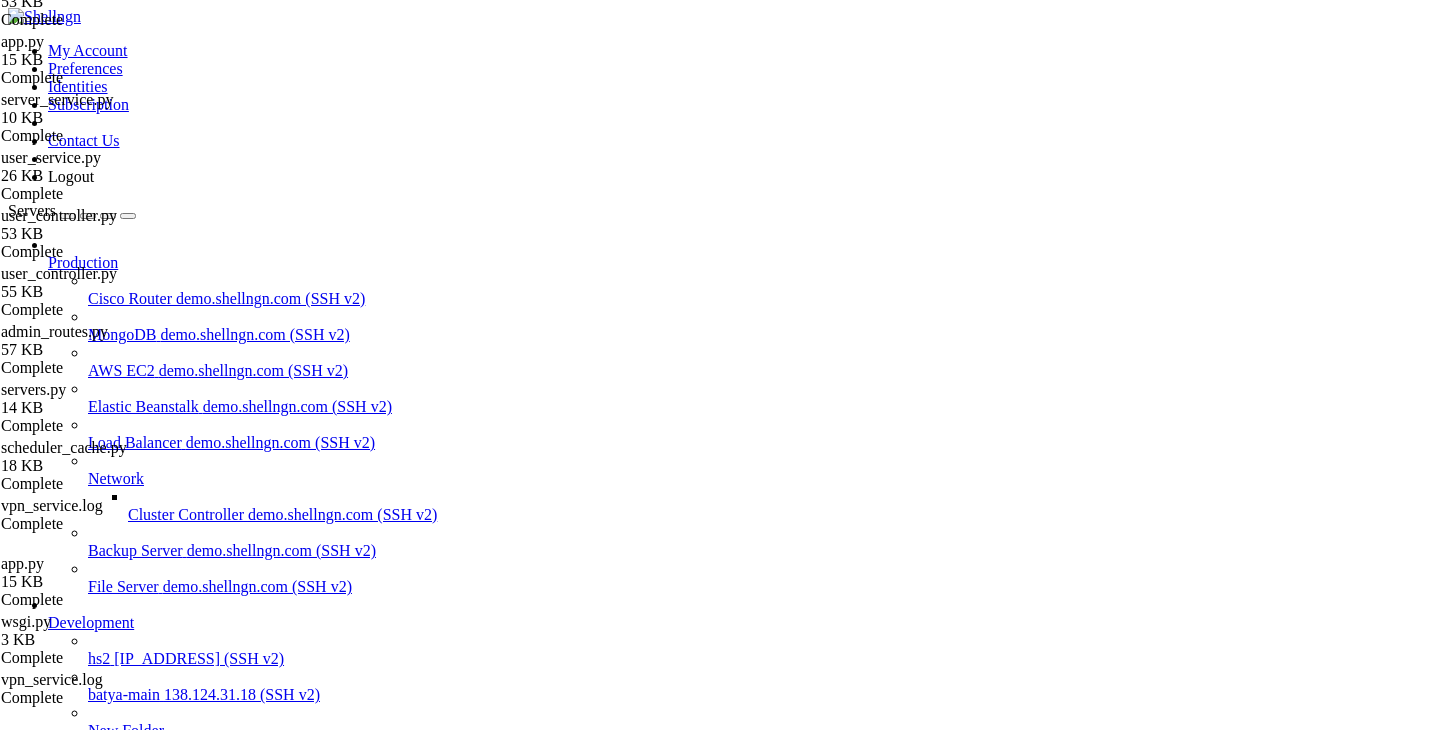 click on "batya-main" at bounding box center [84, 798] 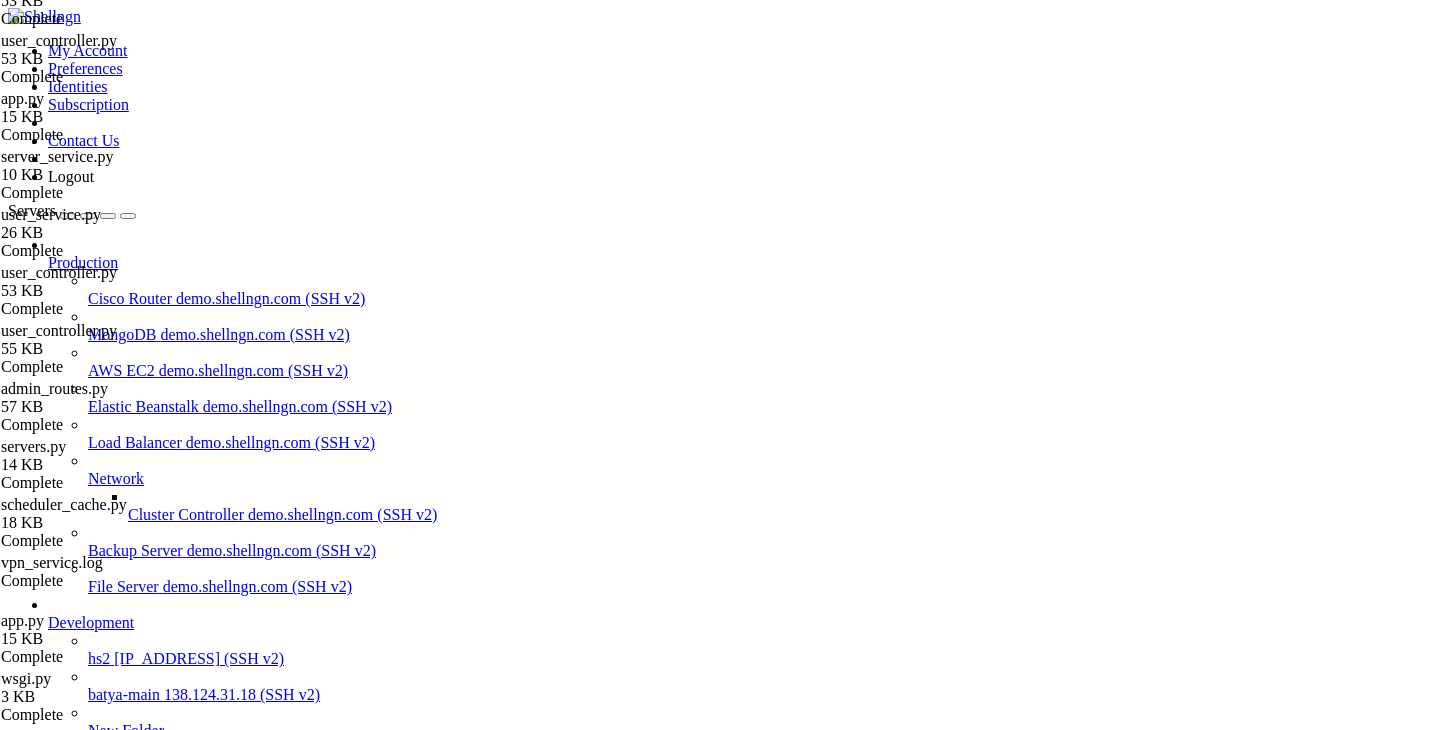 scroll, scrollTop: 142, scrollLeft: 0, axis: vertical 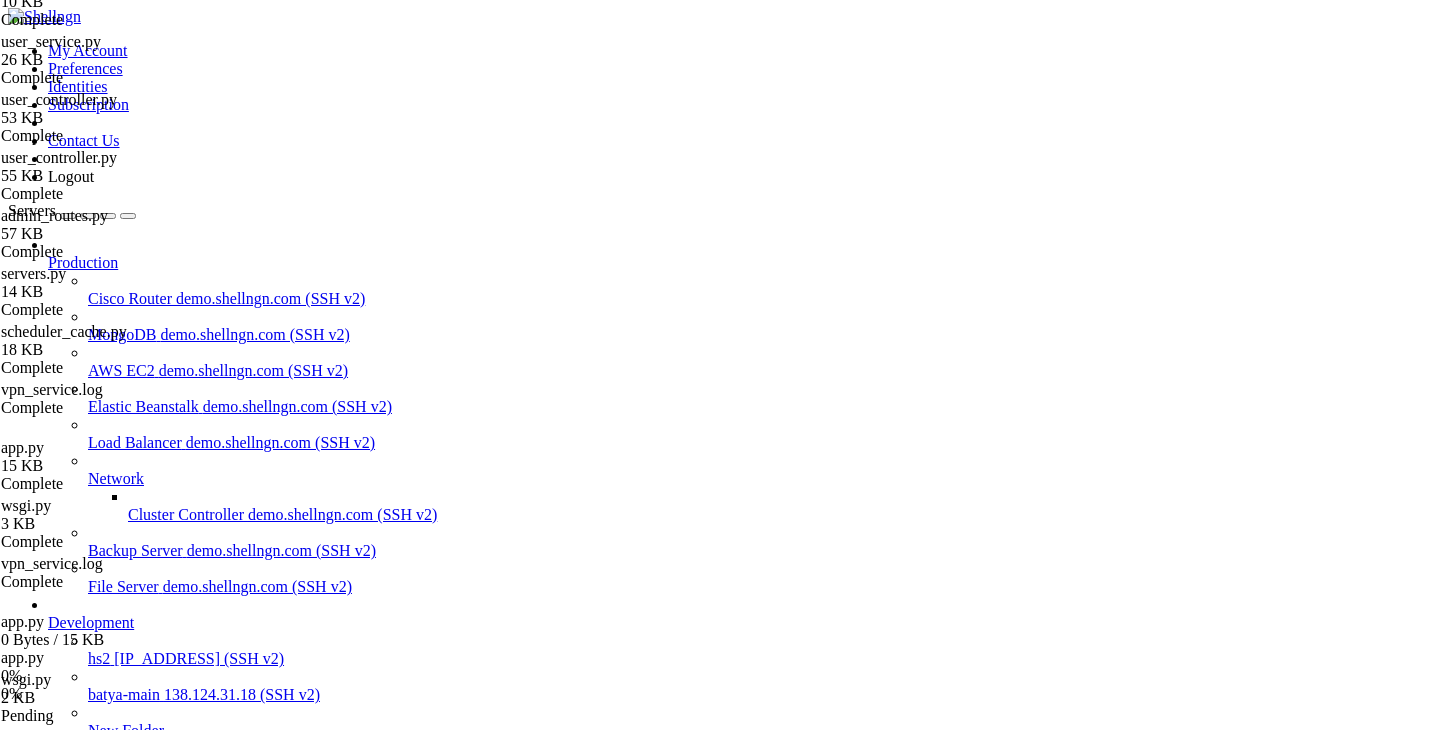 click at bounding box center (217, 1231) 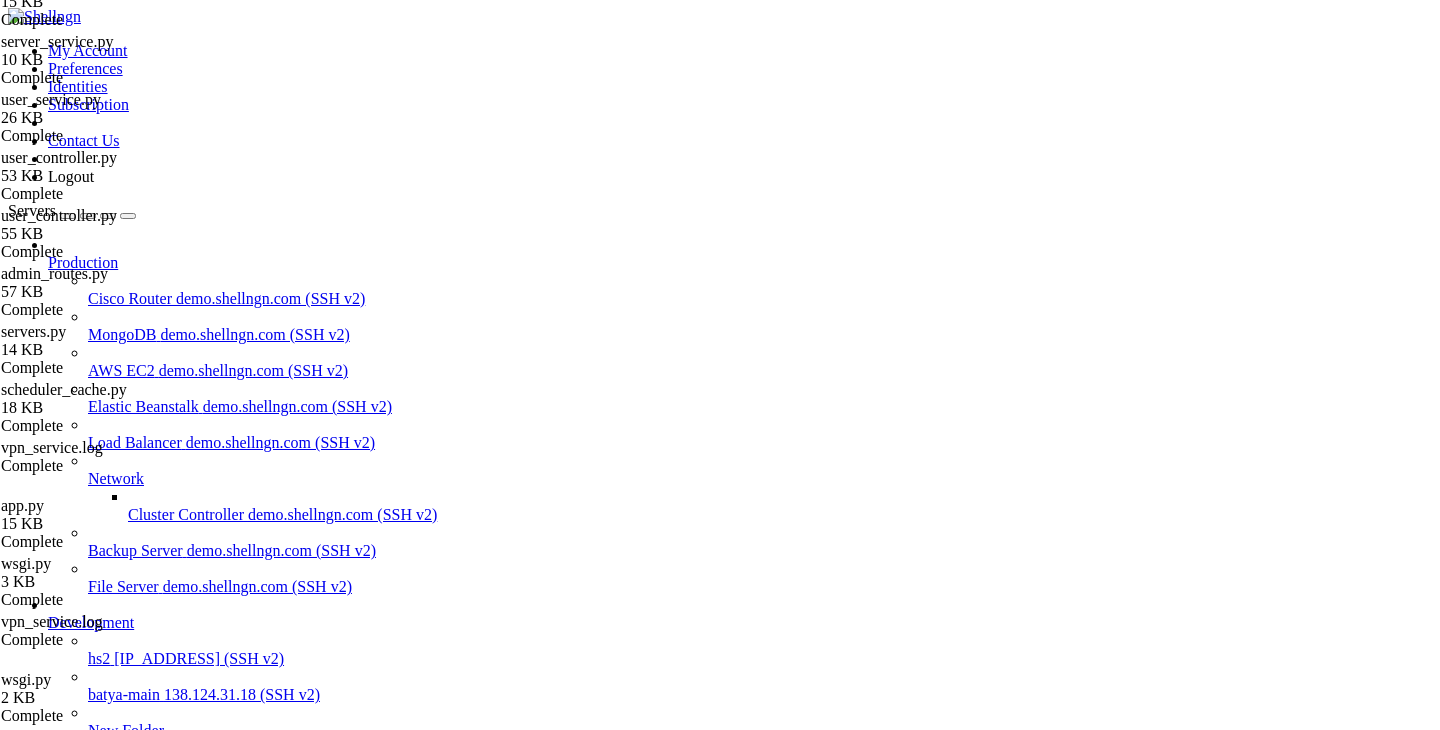 scroll, scrollTop: 549, scrollLeft: 0, axis: vertical 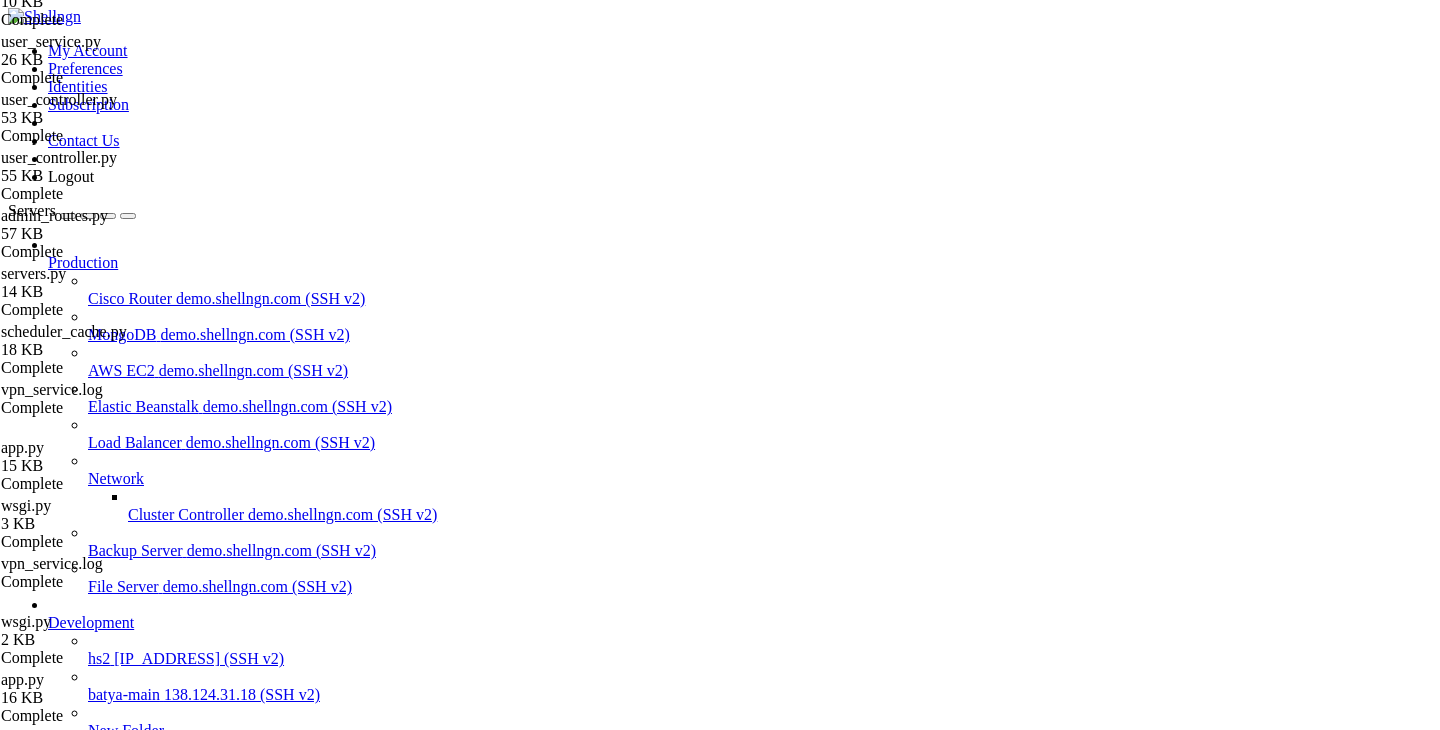 click on "batya-main
" at bounding box center [740, 808] 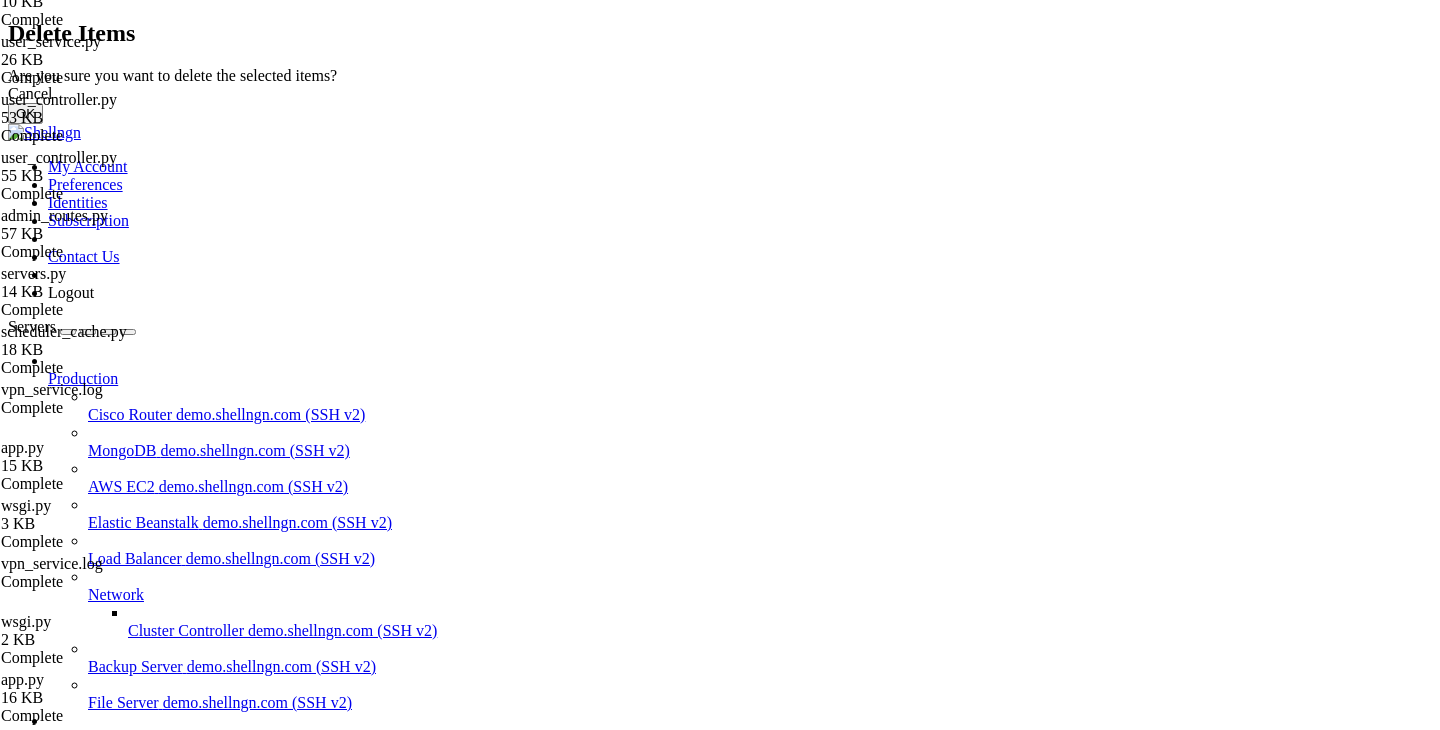 click on "OK" at bounding box center (25, 113) 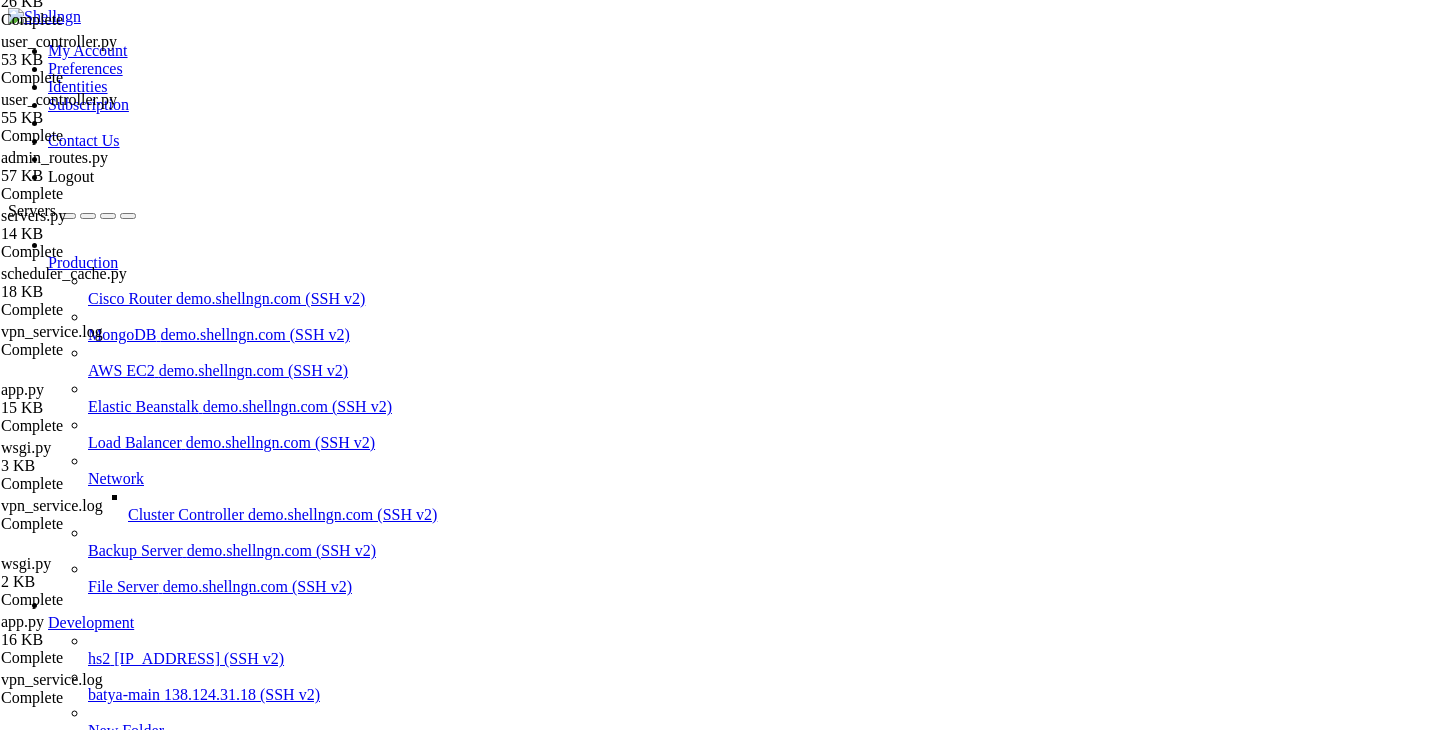 scroll, scrollTop: 0, scrollLeft: 0, axis: both 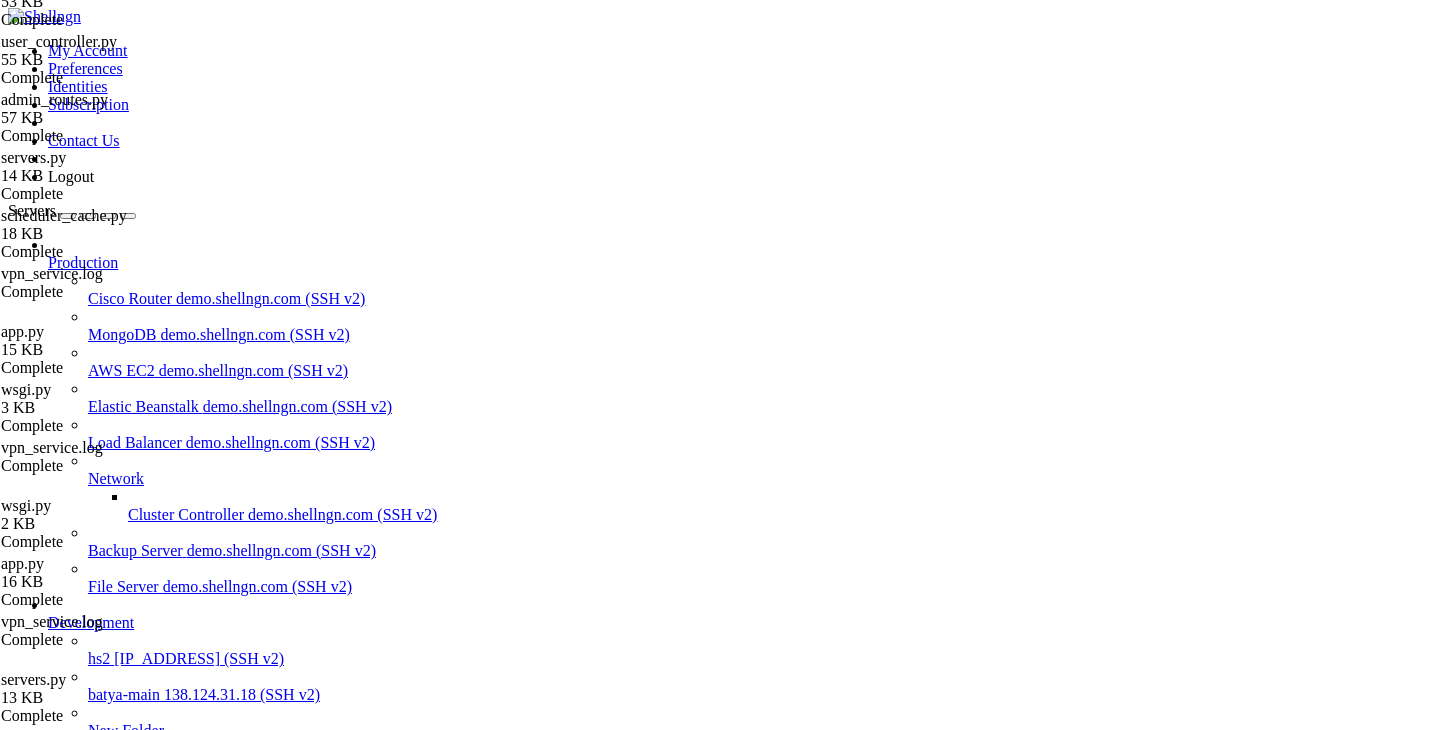 click at bounding box center (48, 798) 